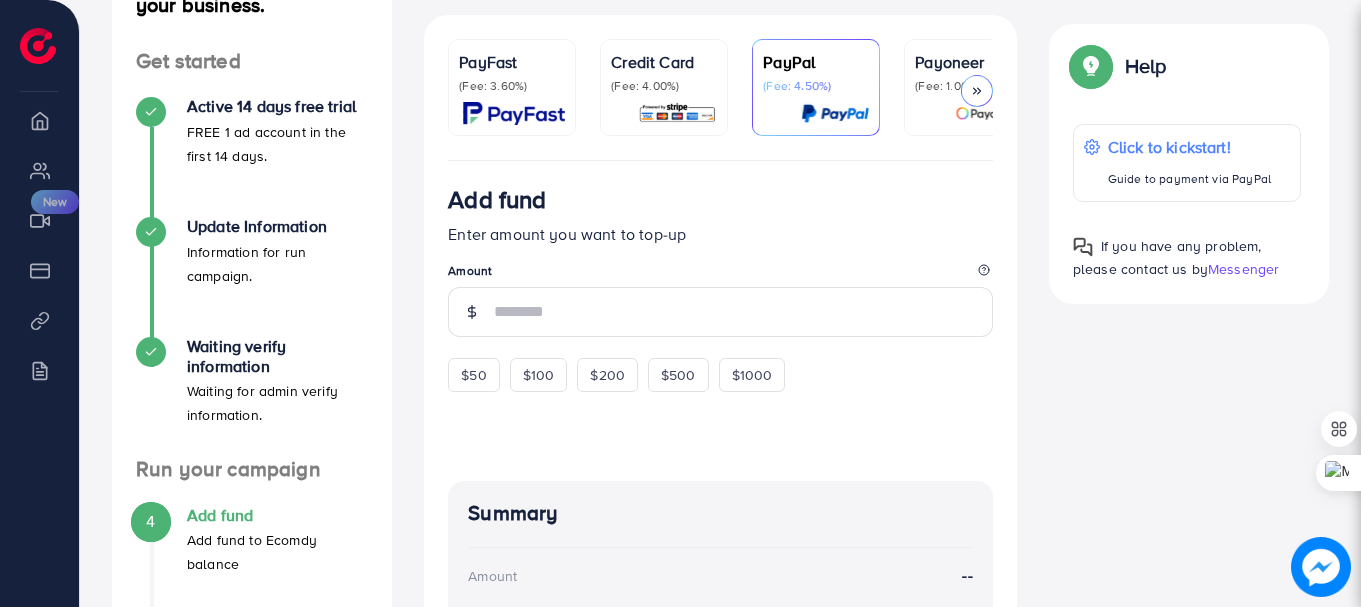scroll, scrollTop: 300, scrollLeft: 0, axis: vertical 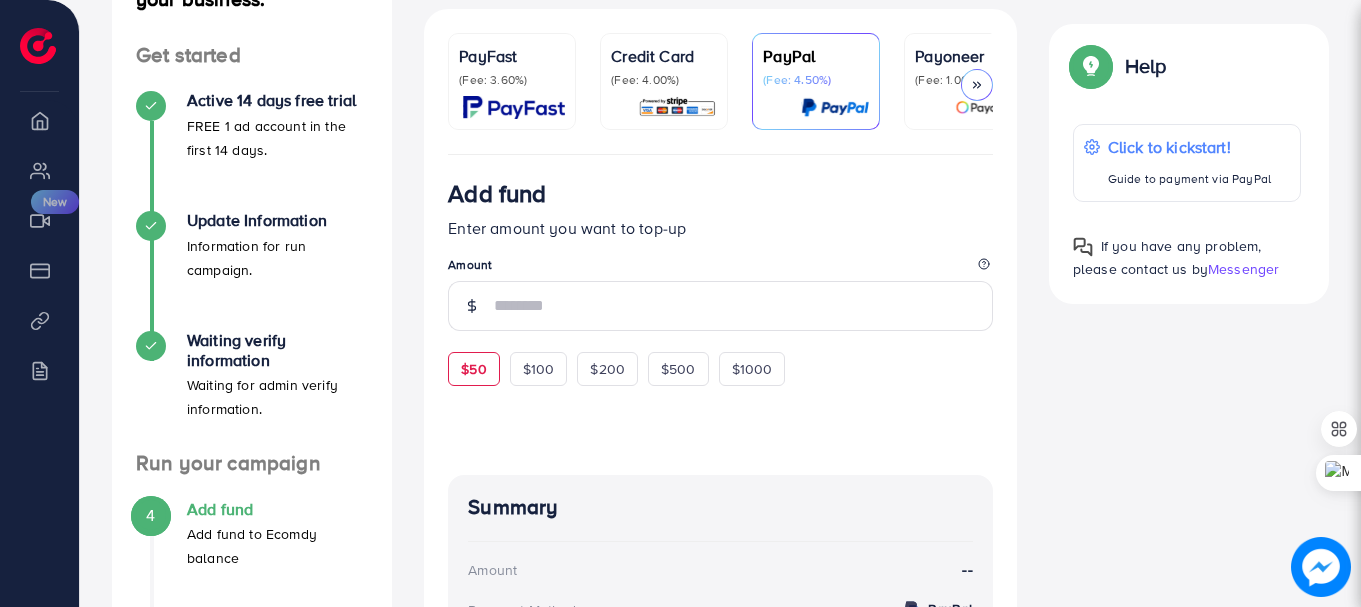 click on "$50" at bounding box center (473, 369) 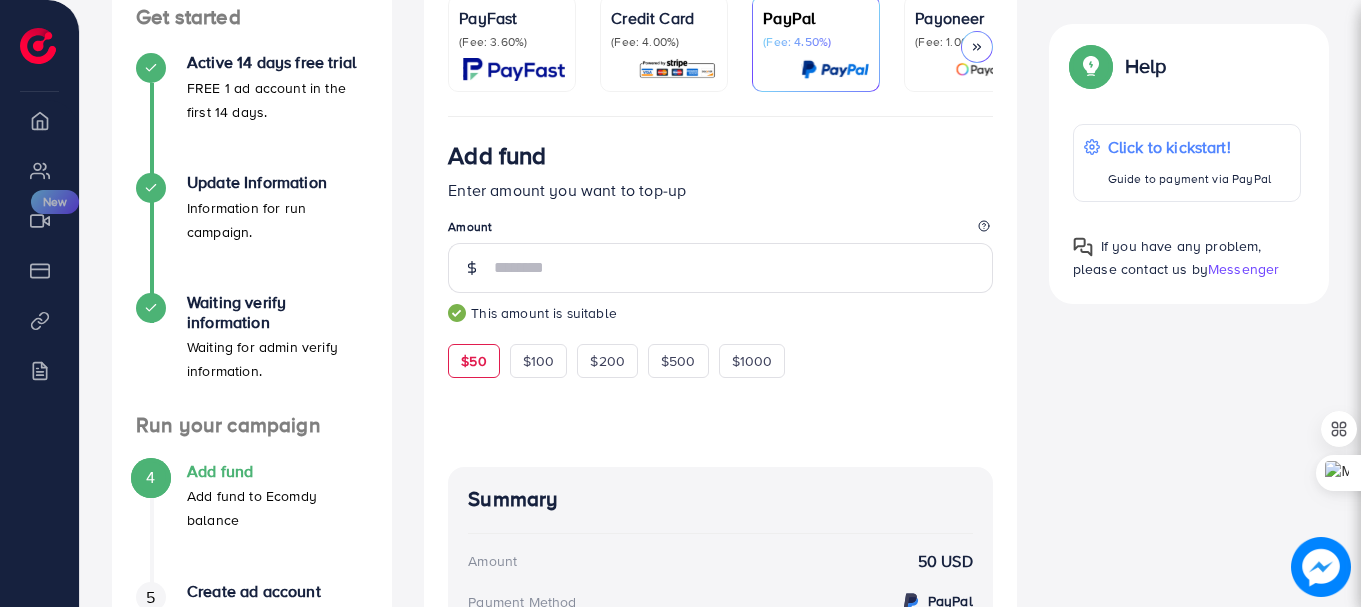 scroll, scrollTop: 147, scrollLeft: 0, axis: vertical 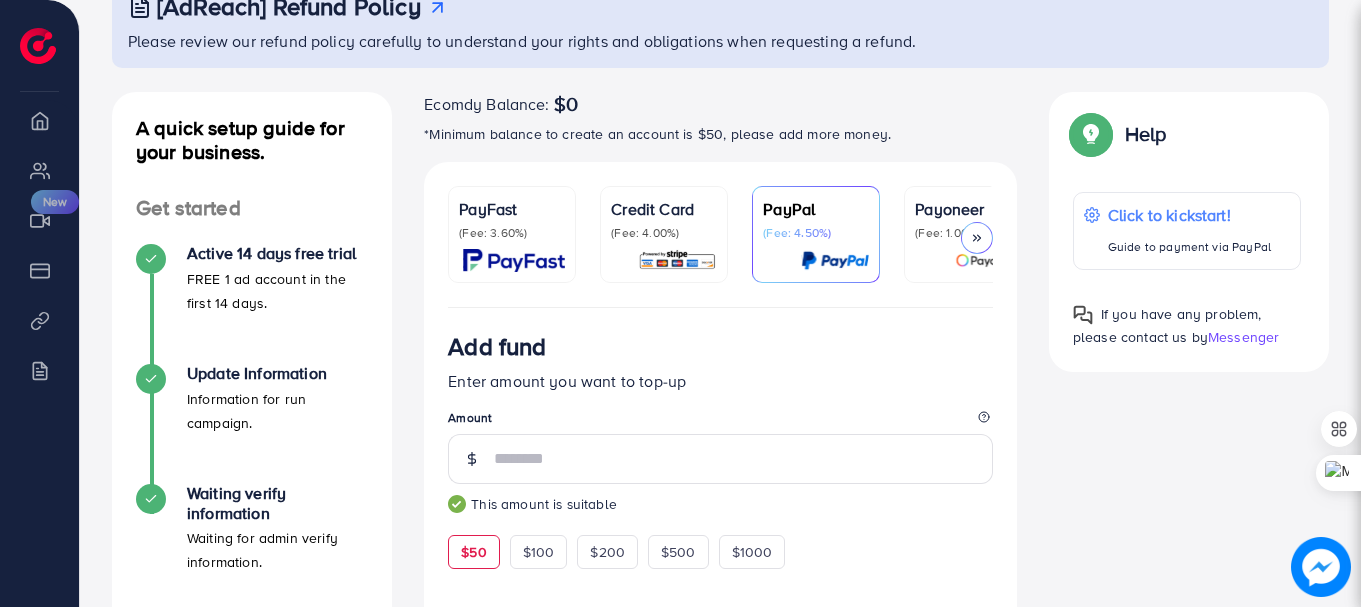 click on "(Fee: 3.60%)" at bounding box center (512, 233) 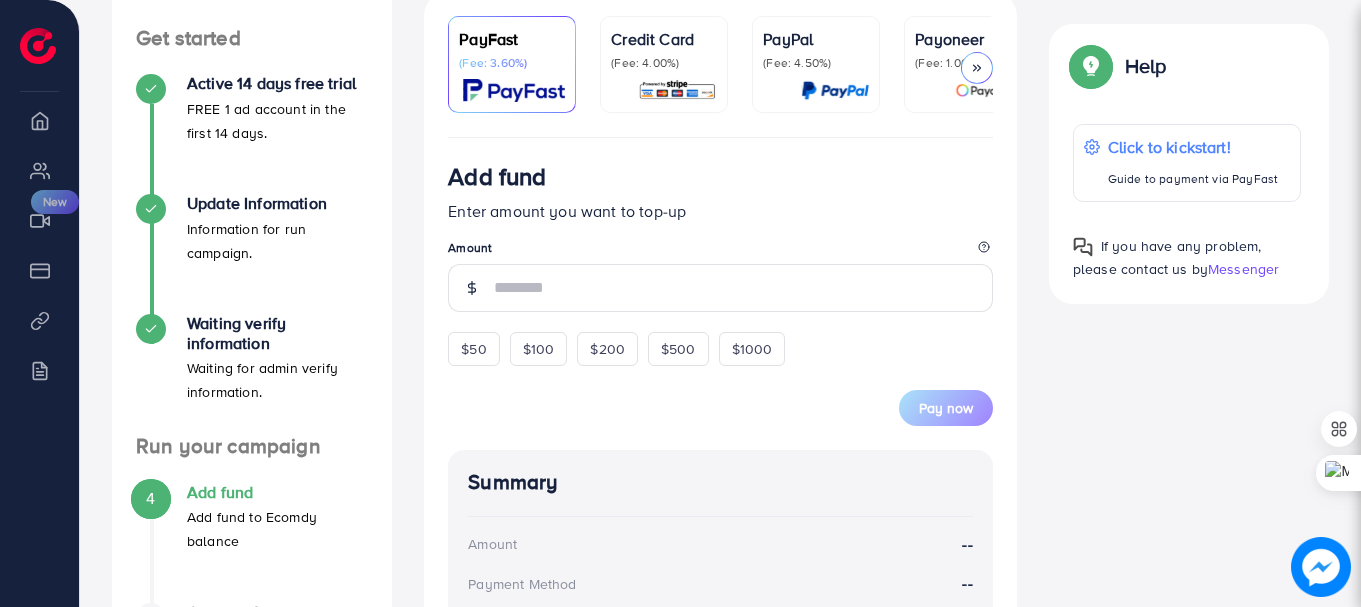 scroll, scrollTop: 320, scrollLeft: 0, axis: vertical 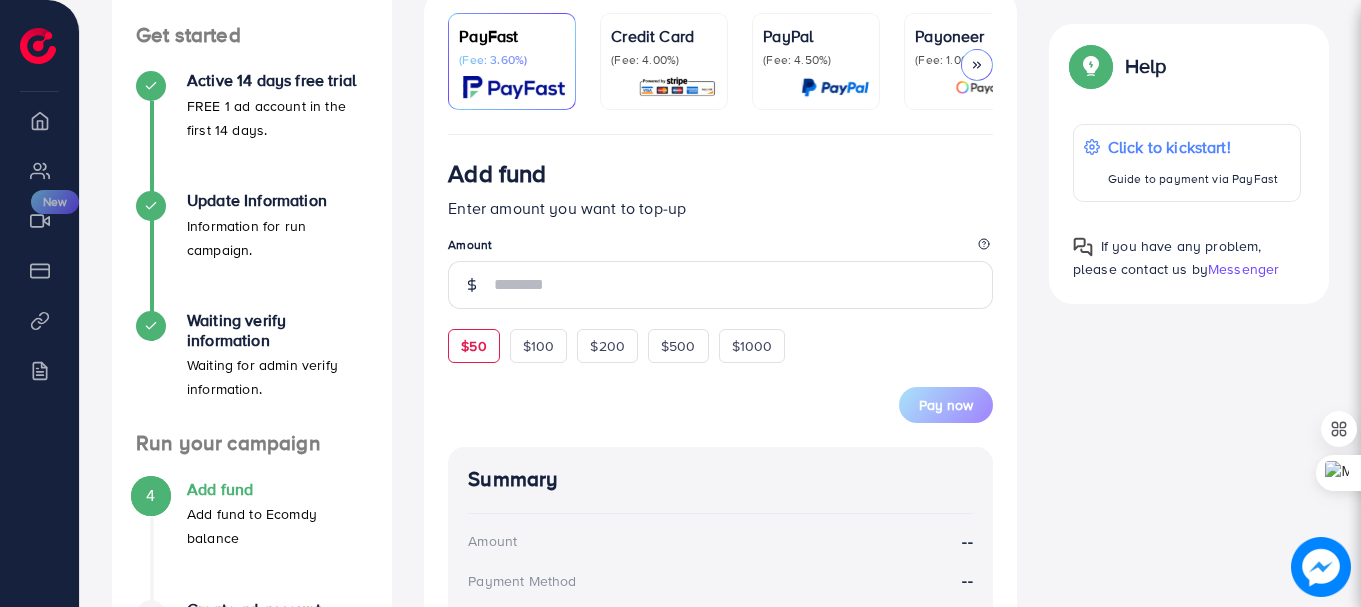 click on "$50" at bounding box center [473, 346] 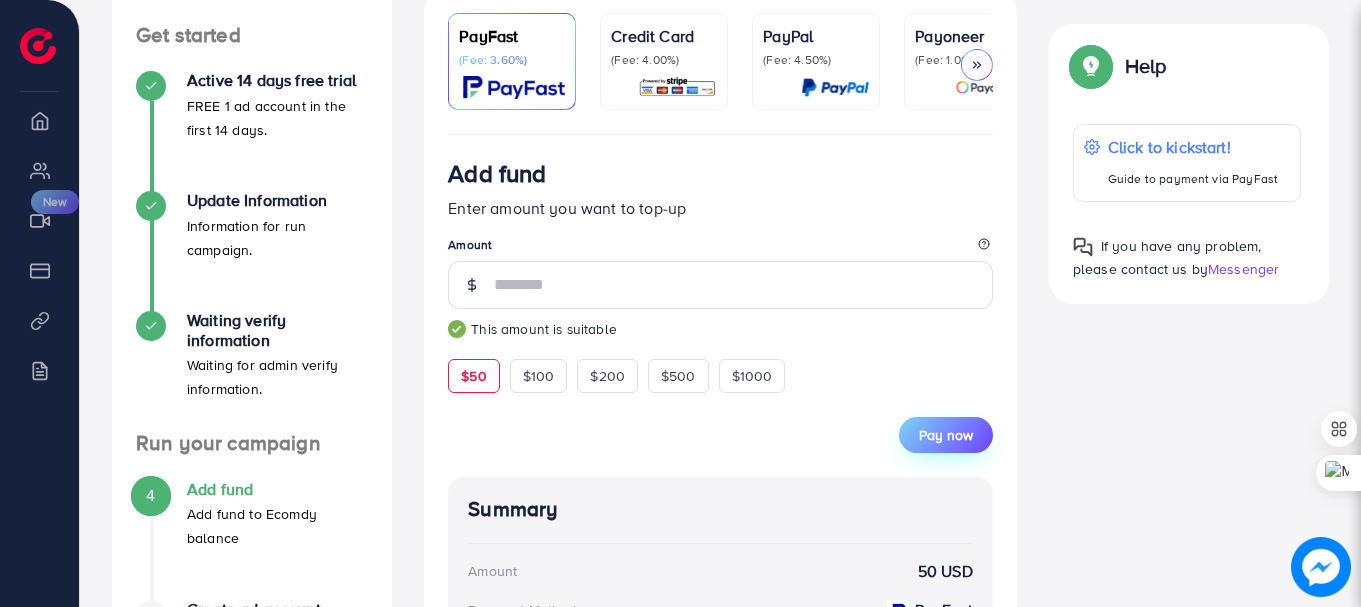 click on "Pay now" at bounding box center [946, 435] 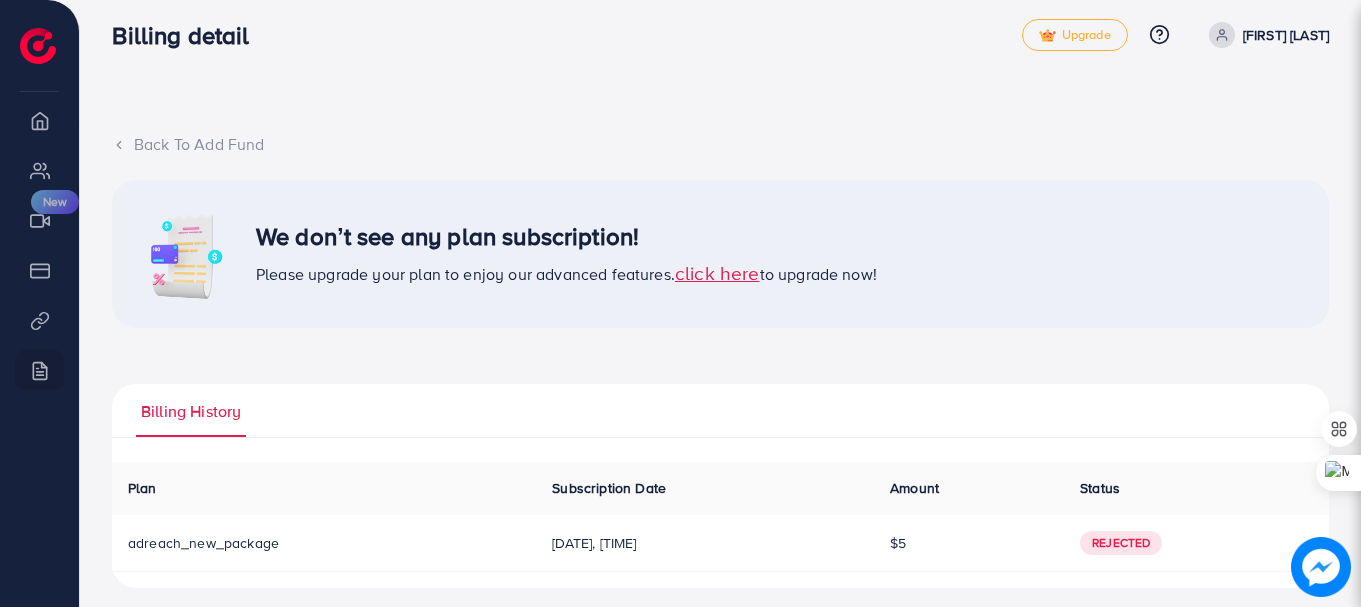 scroll, scrollTop: 28, scrollLeft: 0, axis: vertical 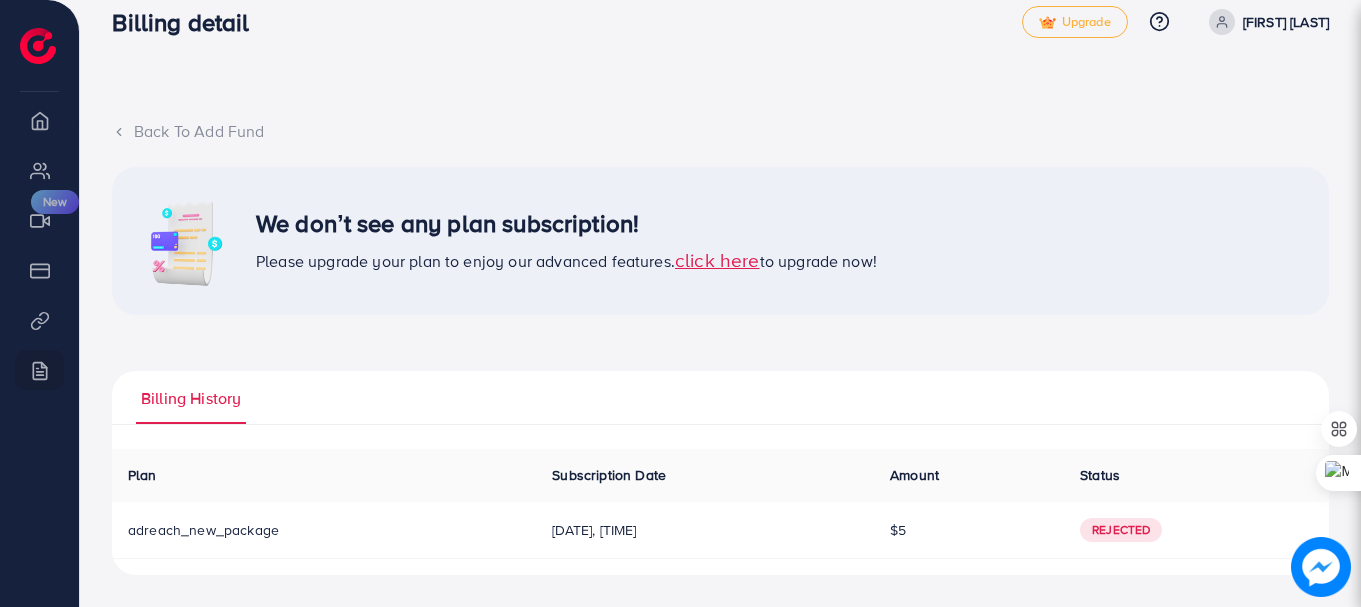 click on "click here" at bounding box center (717, 259) 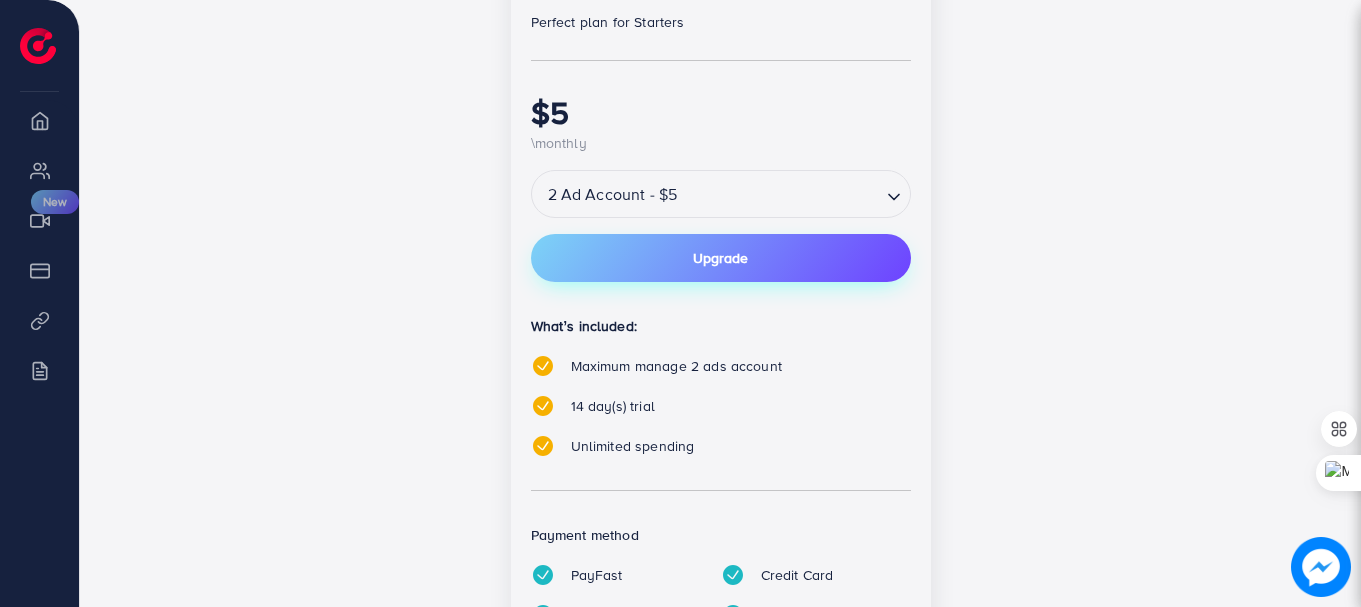 scroll, scrollTop: 420, scrollLeft: 0, axis: vertical 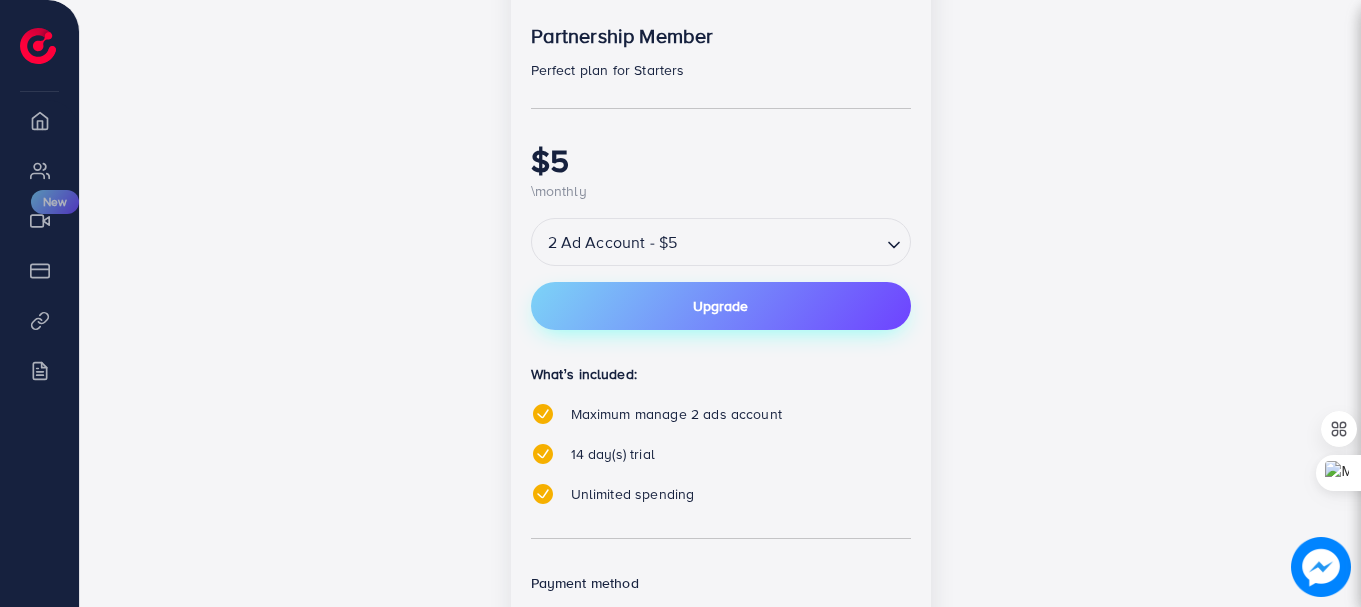 click on "Upgrade" at bounding box center [721, 306] 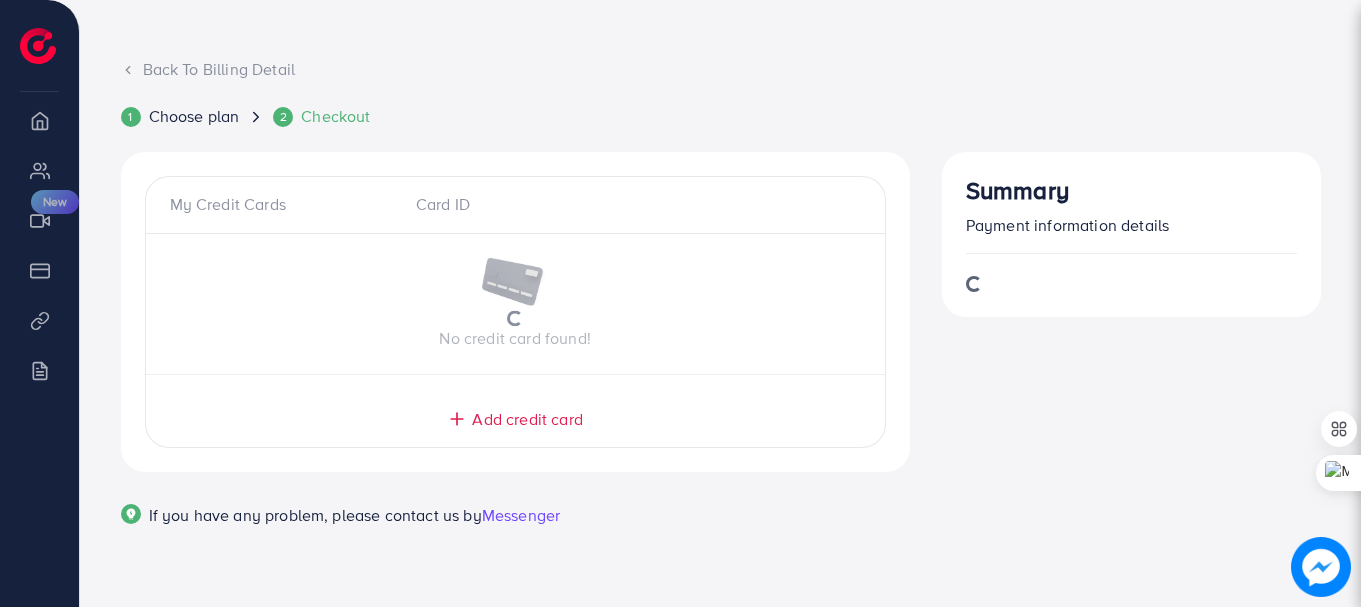 scroll, scrollTop: 101, scrollLeft: 0, axis: vertical 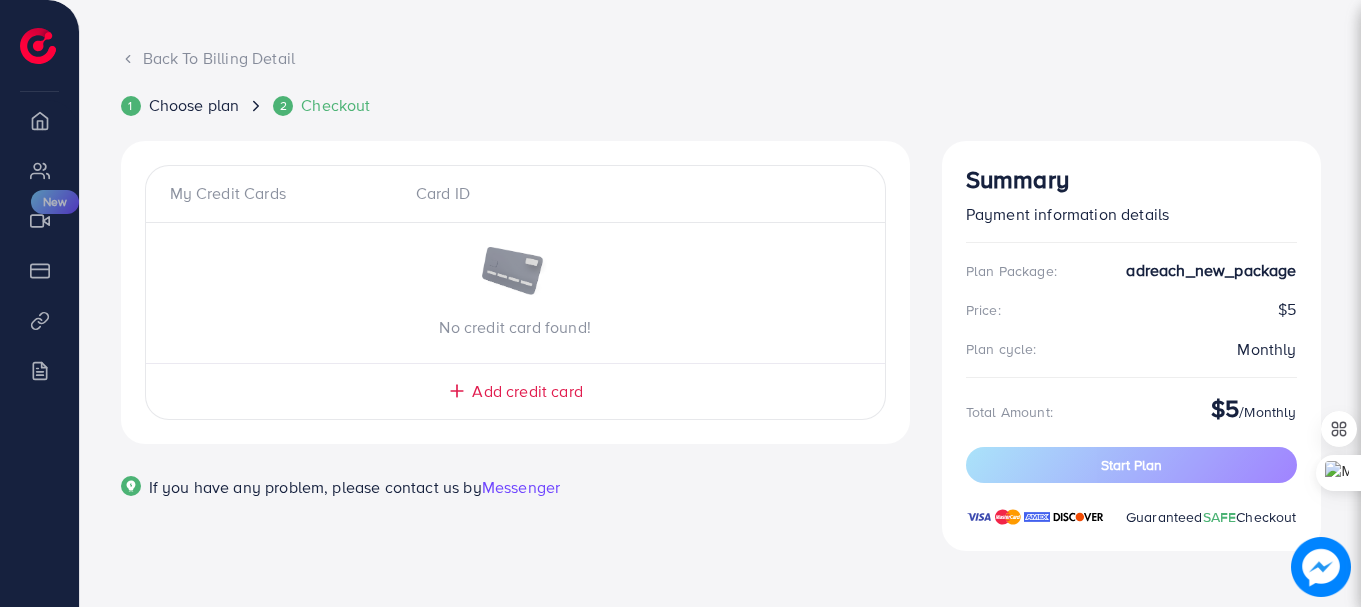 click on "Add credit card" at bounding box center [527, 391] 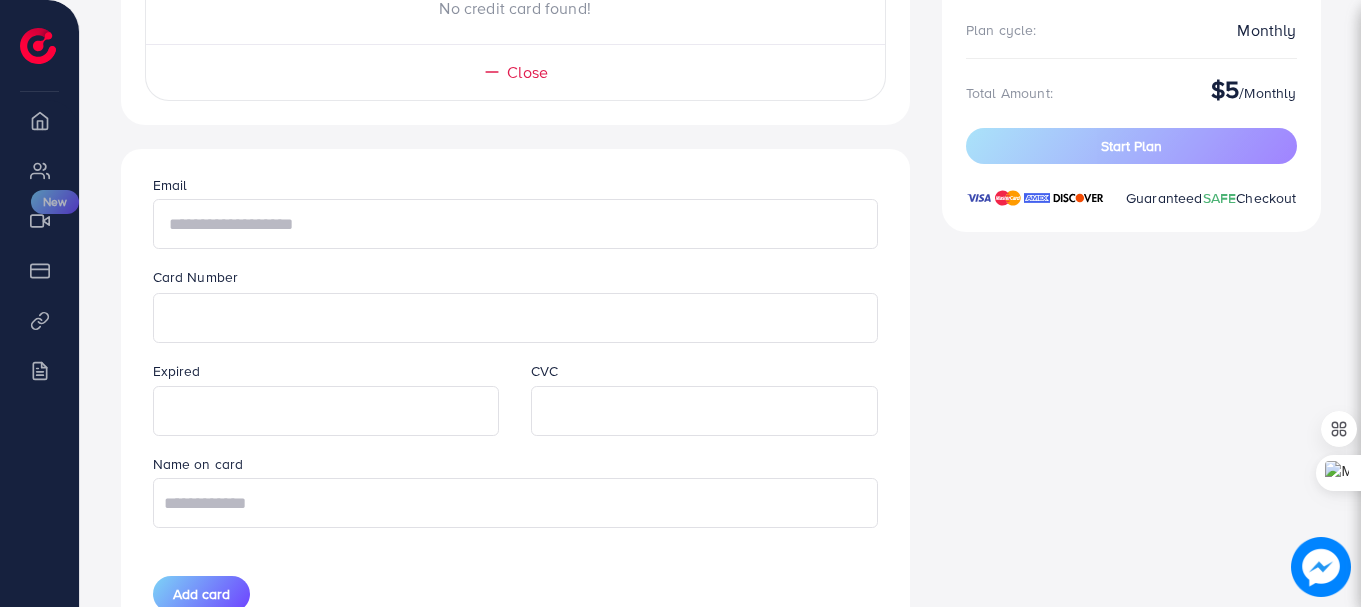 click at bounding box center [515, 224] 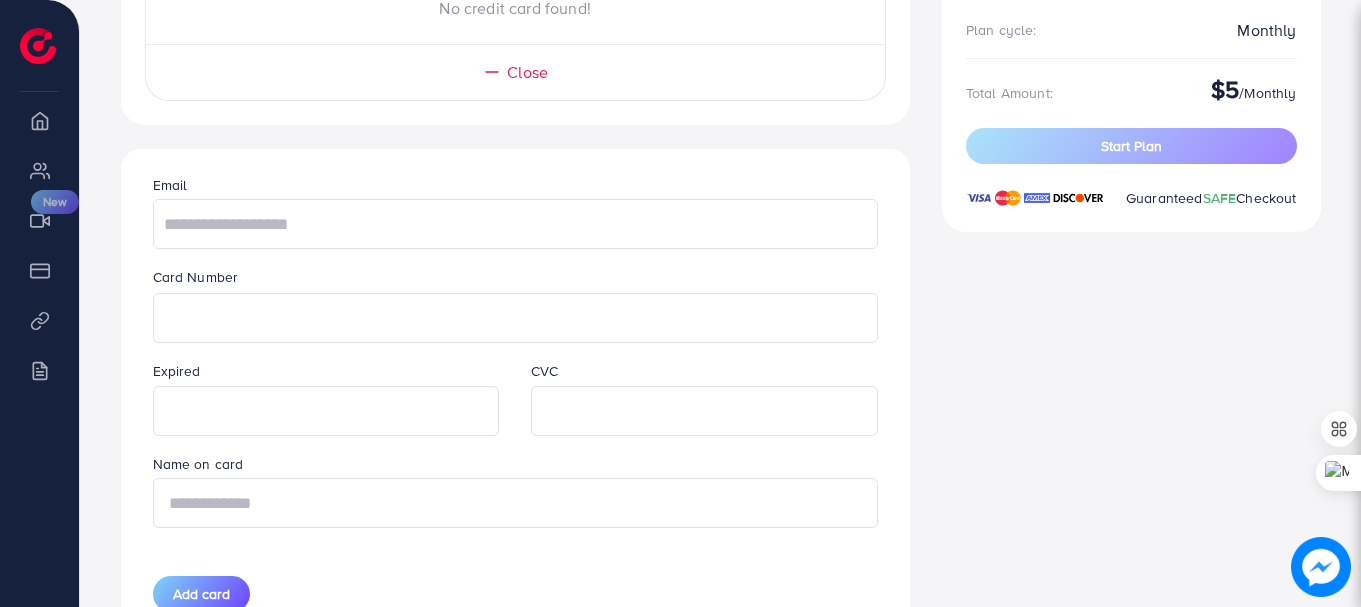 click at bounding box center [515, 503] 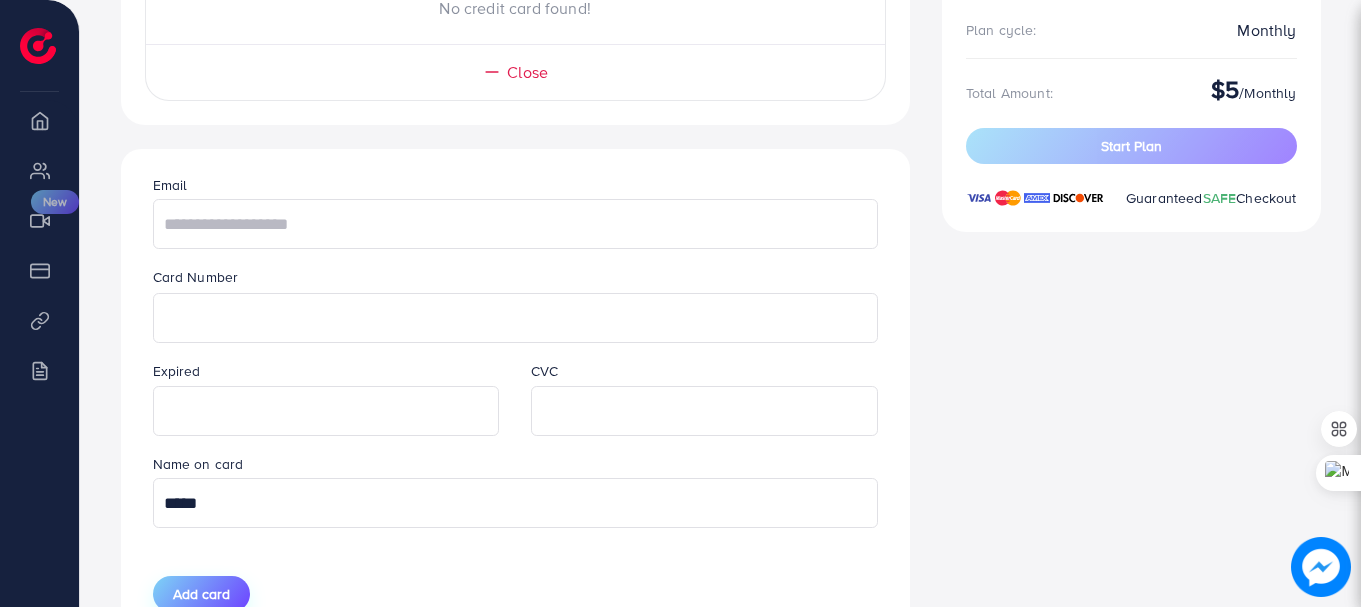 click on "Add card" at bounding box center (201, 594) 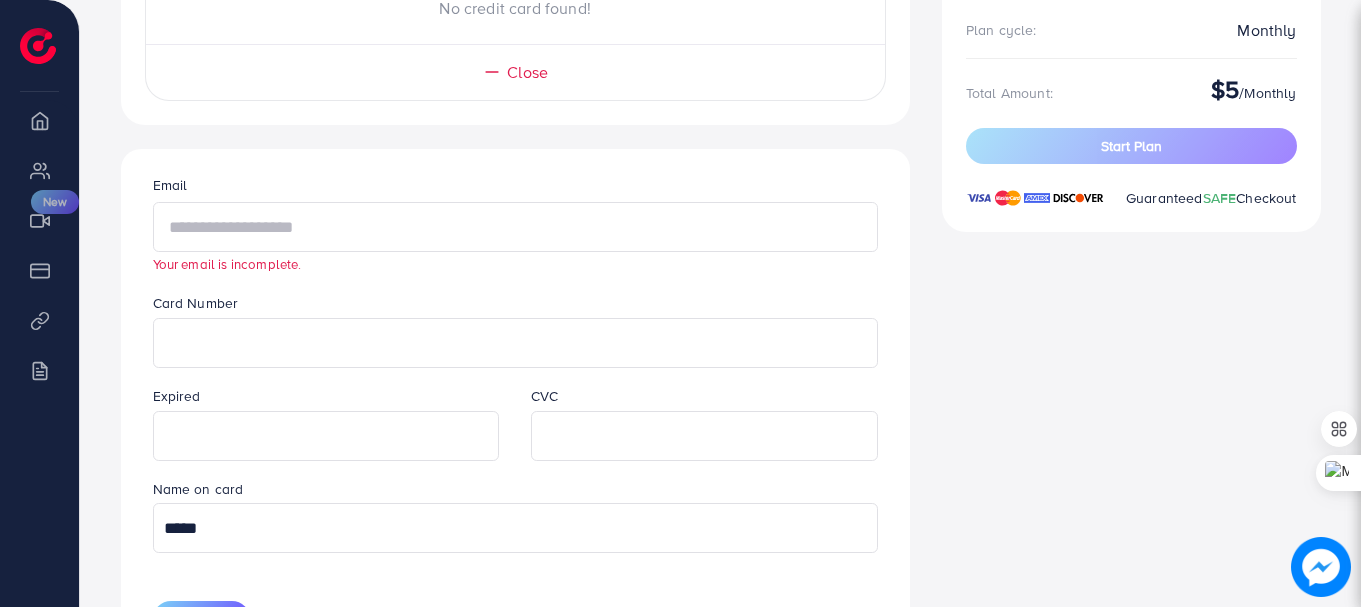 click at bounding box center [515, 227] 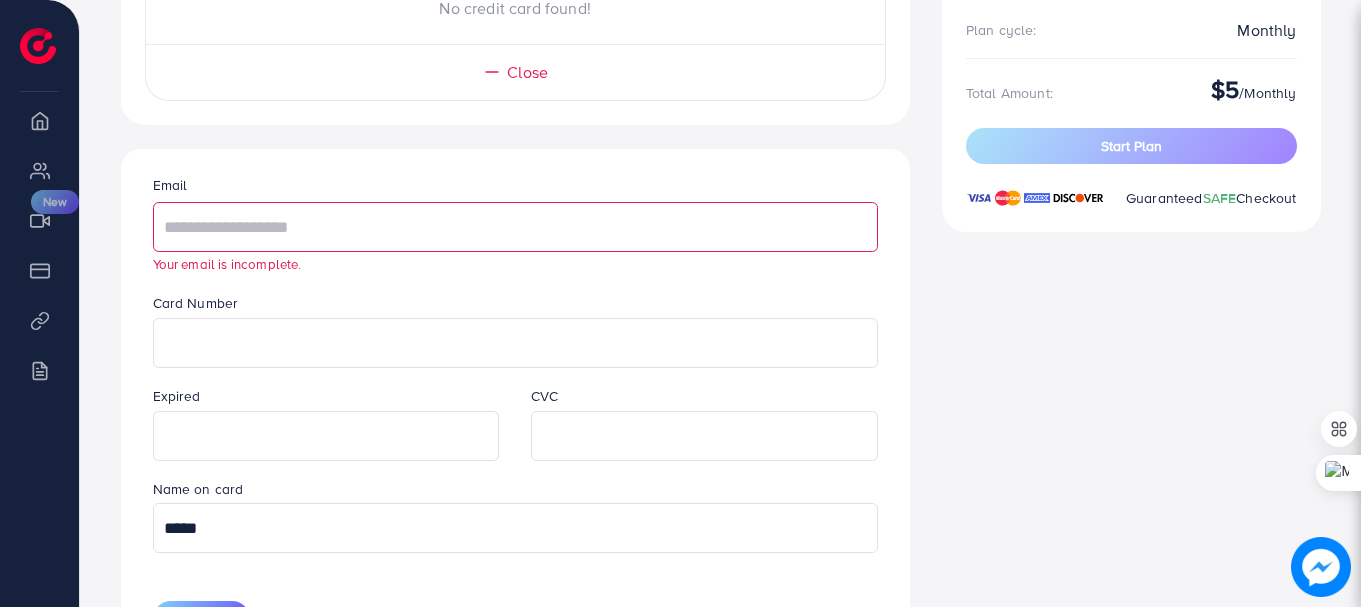 click on "*****" at bounding box center [515, 528] 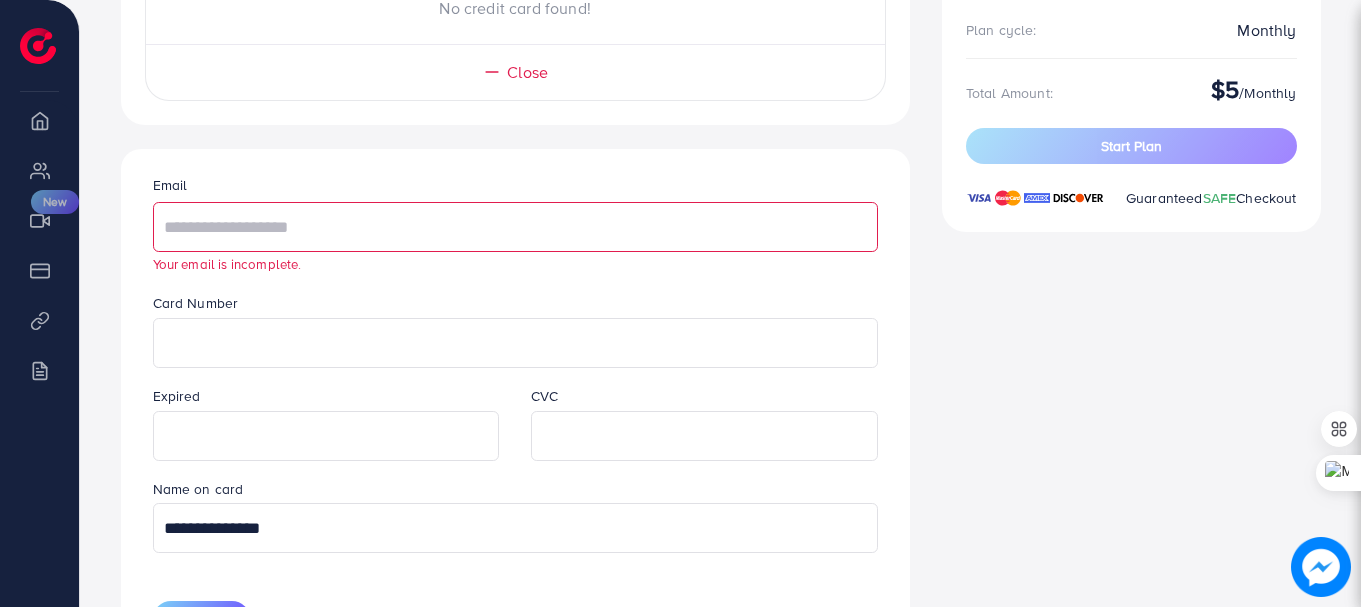 type on "**********" 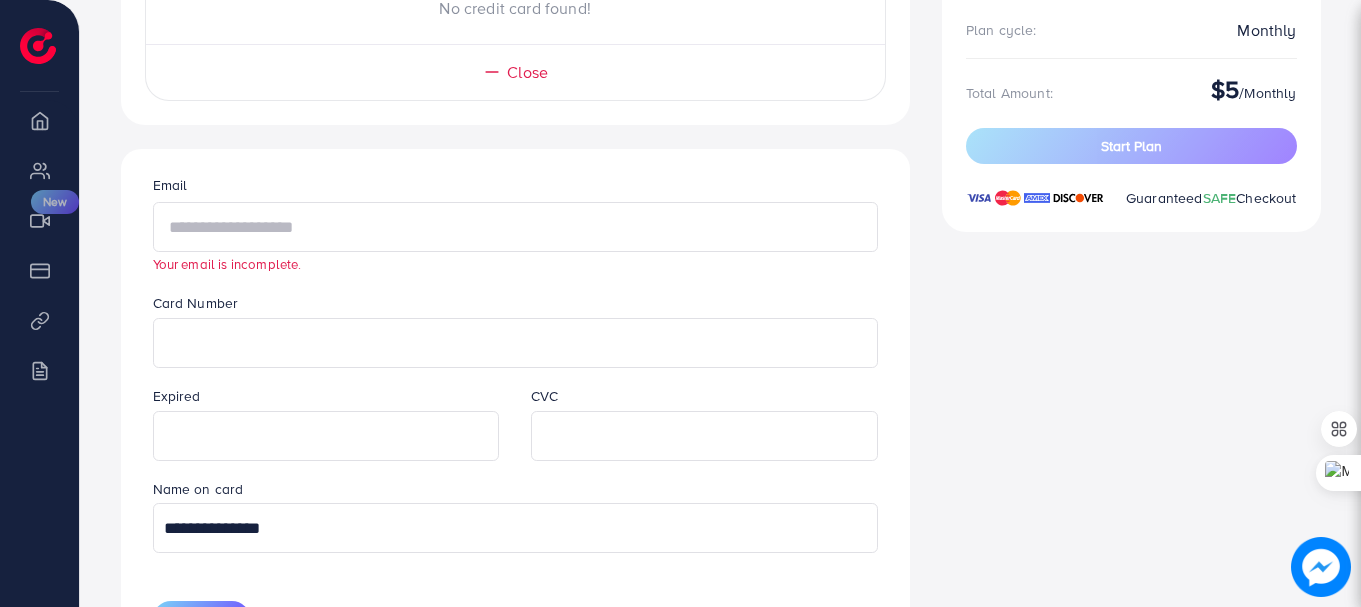 click at bounding box center (515, 227) 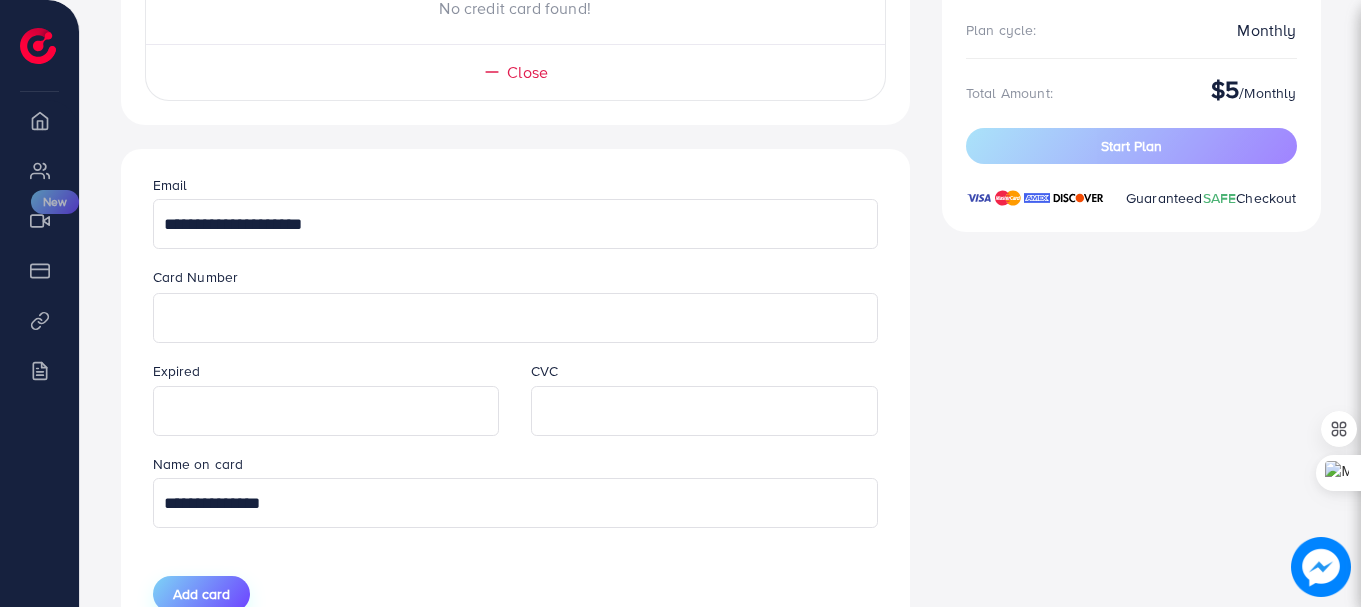 type on "**********" 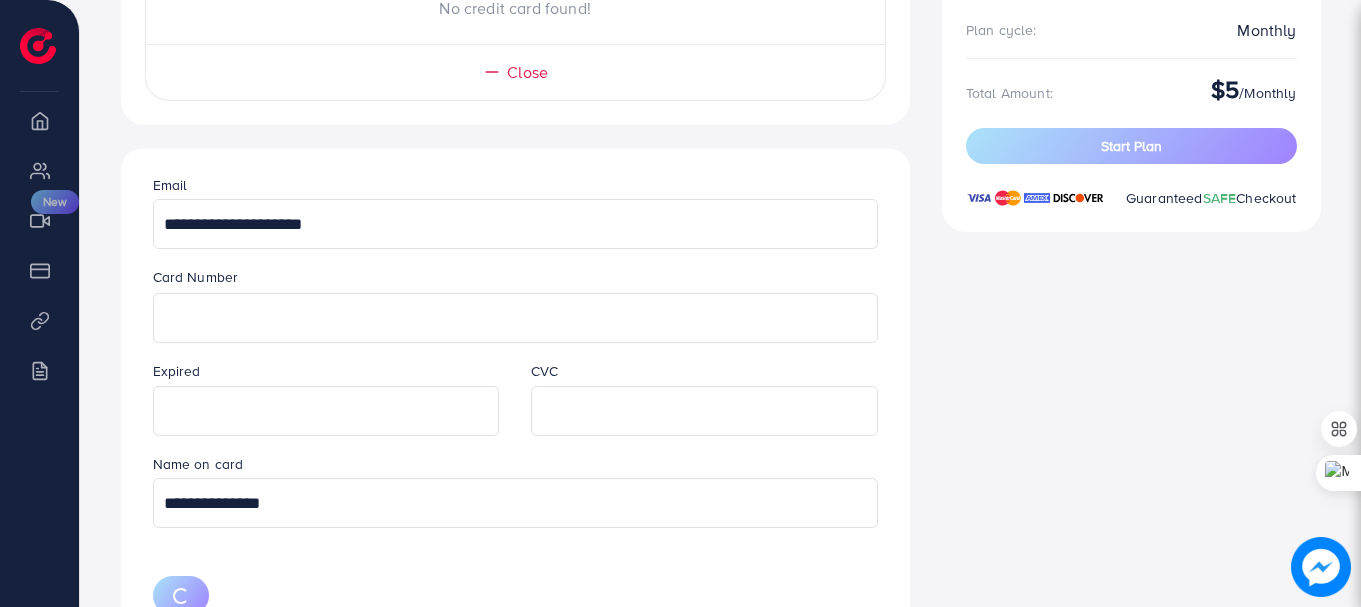 type 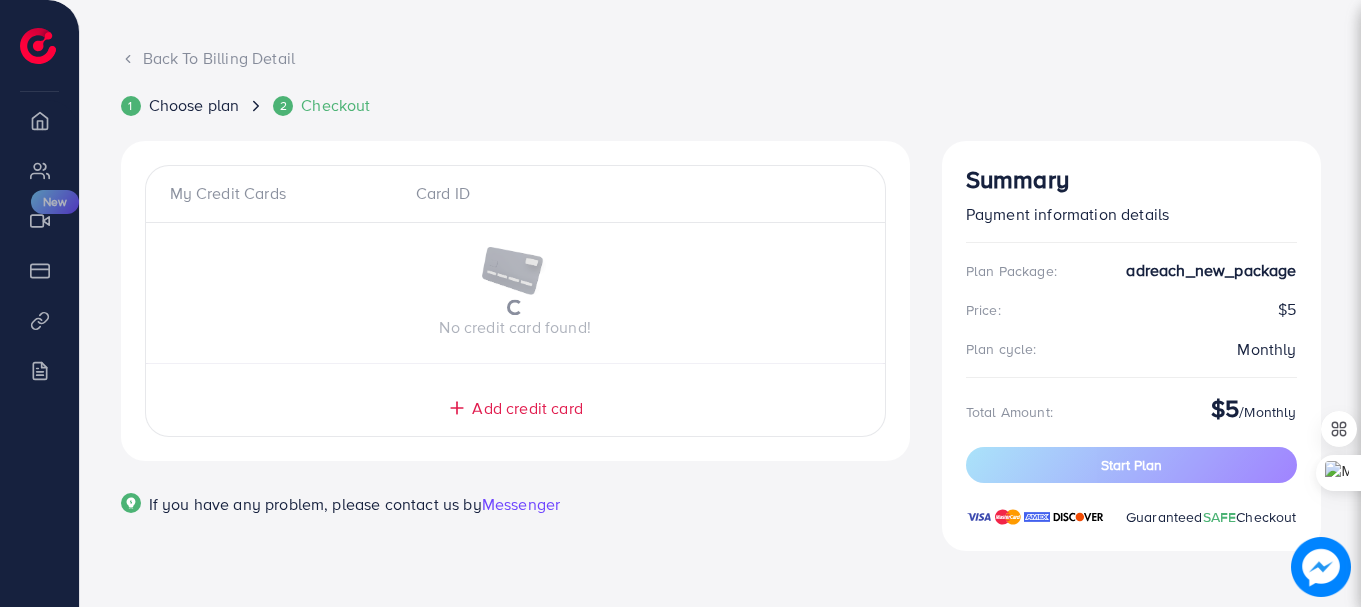 scroll, scrollTop: 101, scrollLeft: 0, axis: vertical 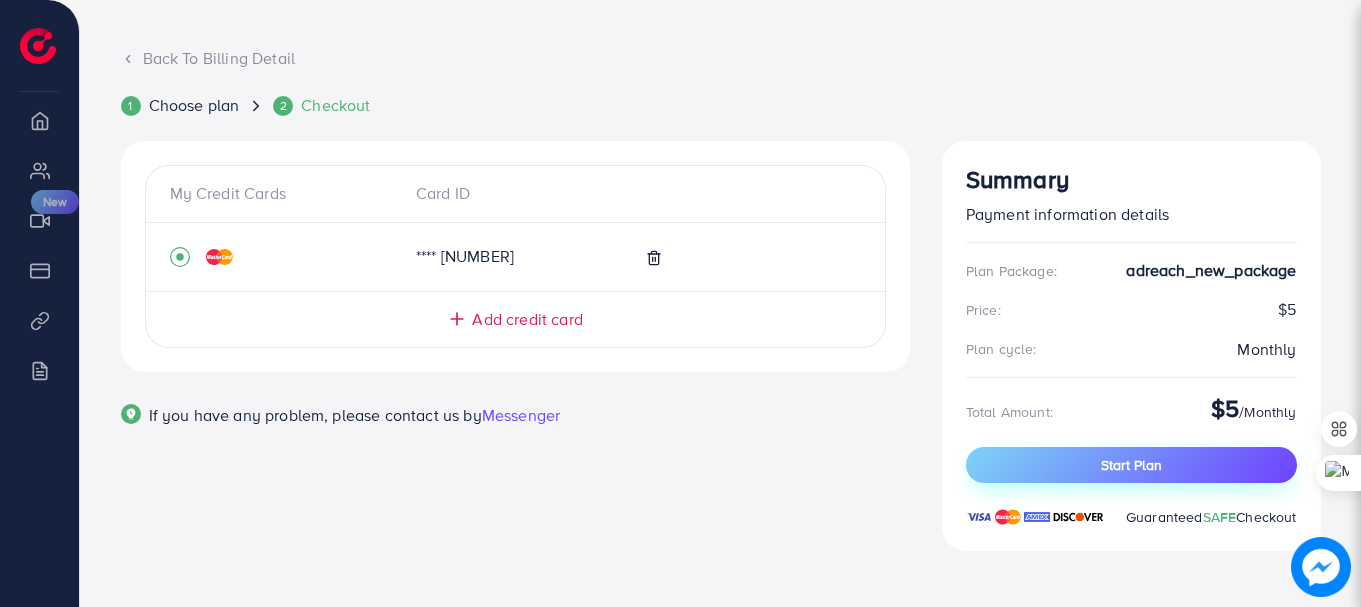 click on "Start Plan" at bounding box center [1131, 465] 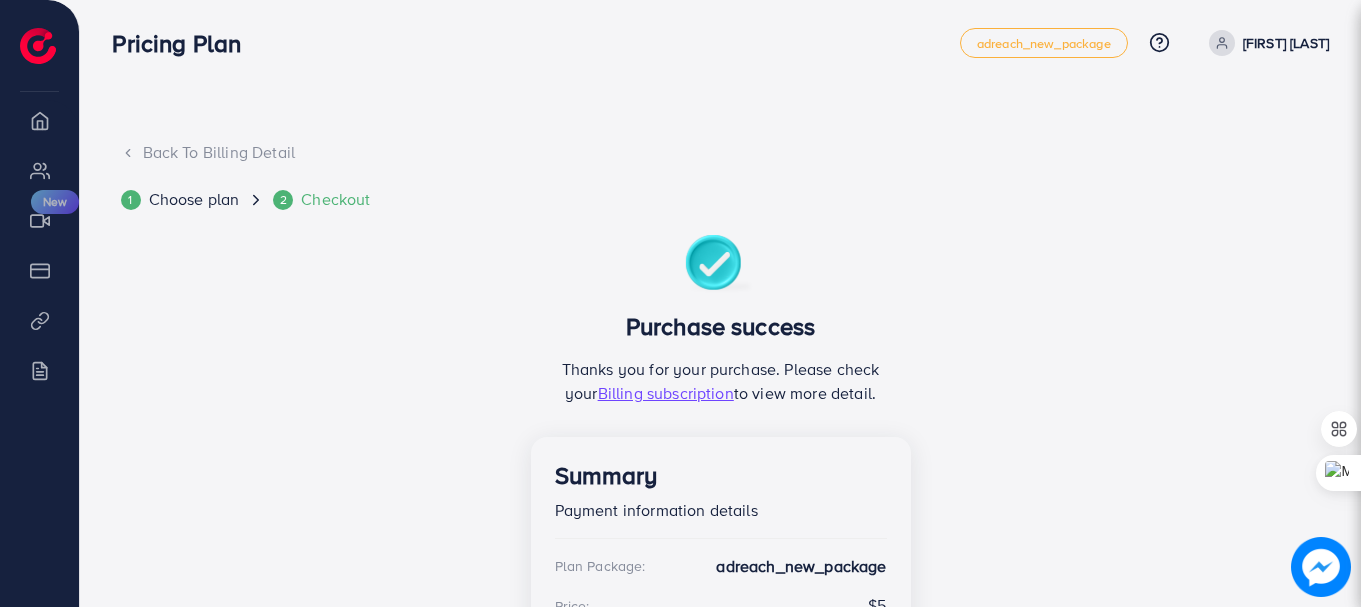 scroll, scrollTop: 0, scrollLeft: 0, axis: both 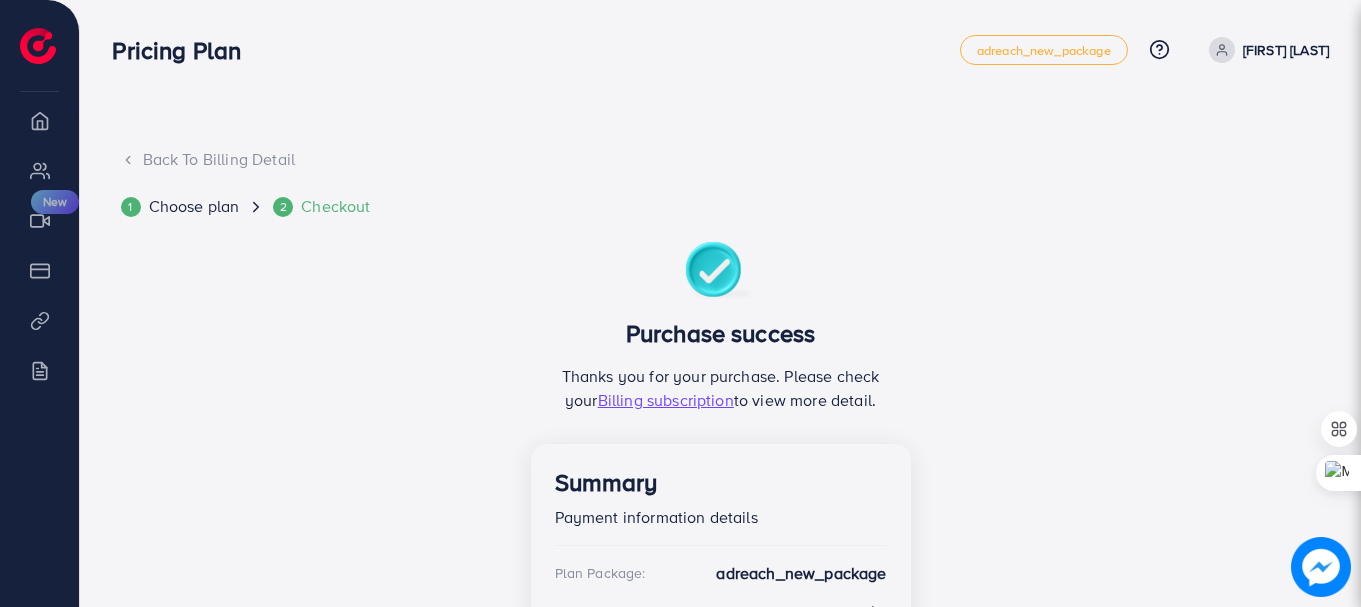 click on "Back To Billing Detail" at bounding box center (721, 159) 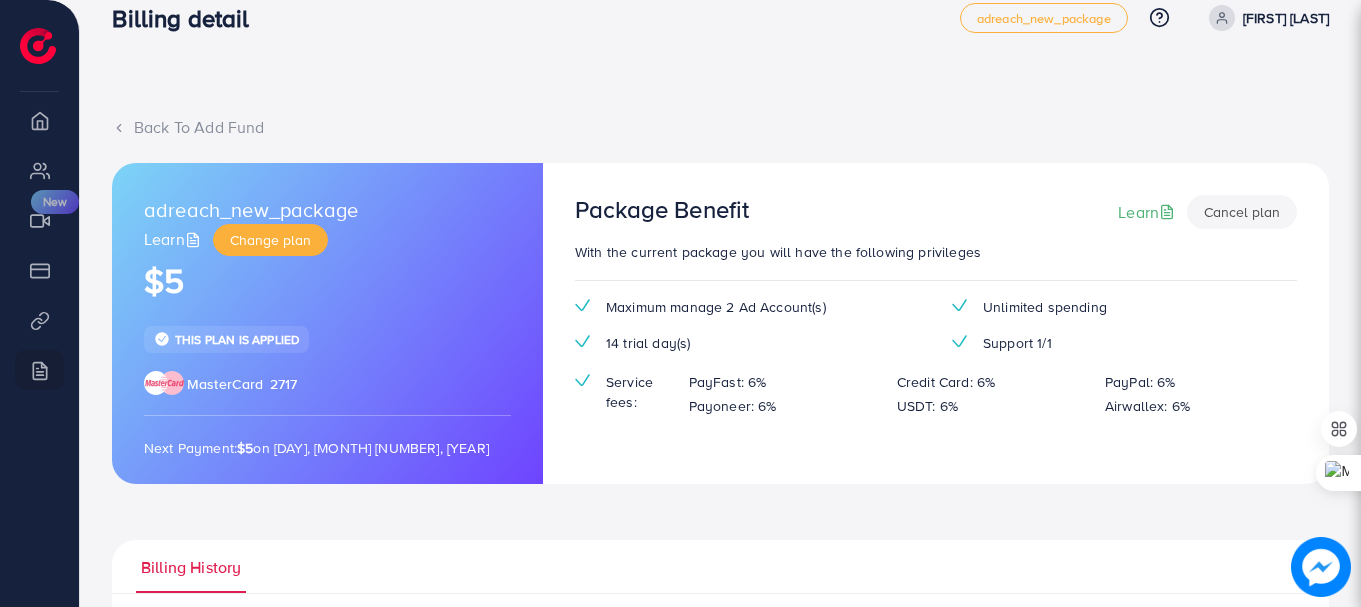 scroll, scrollTop: 0, scrollLeft: 0, axis: both 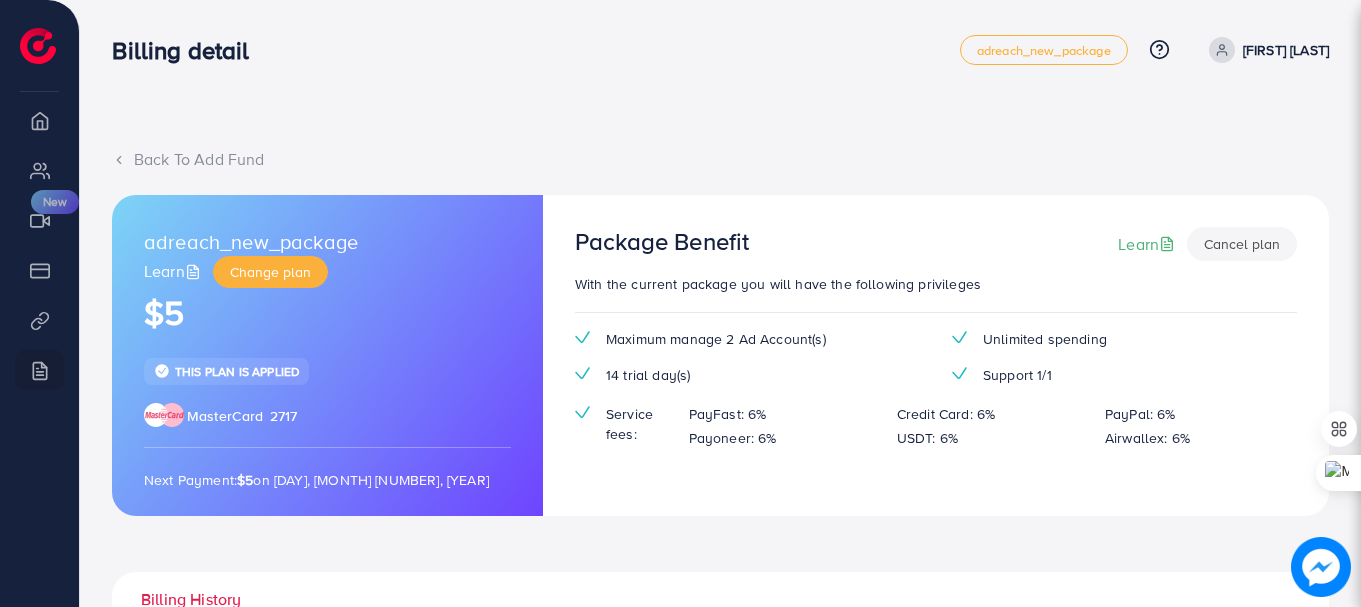 click 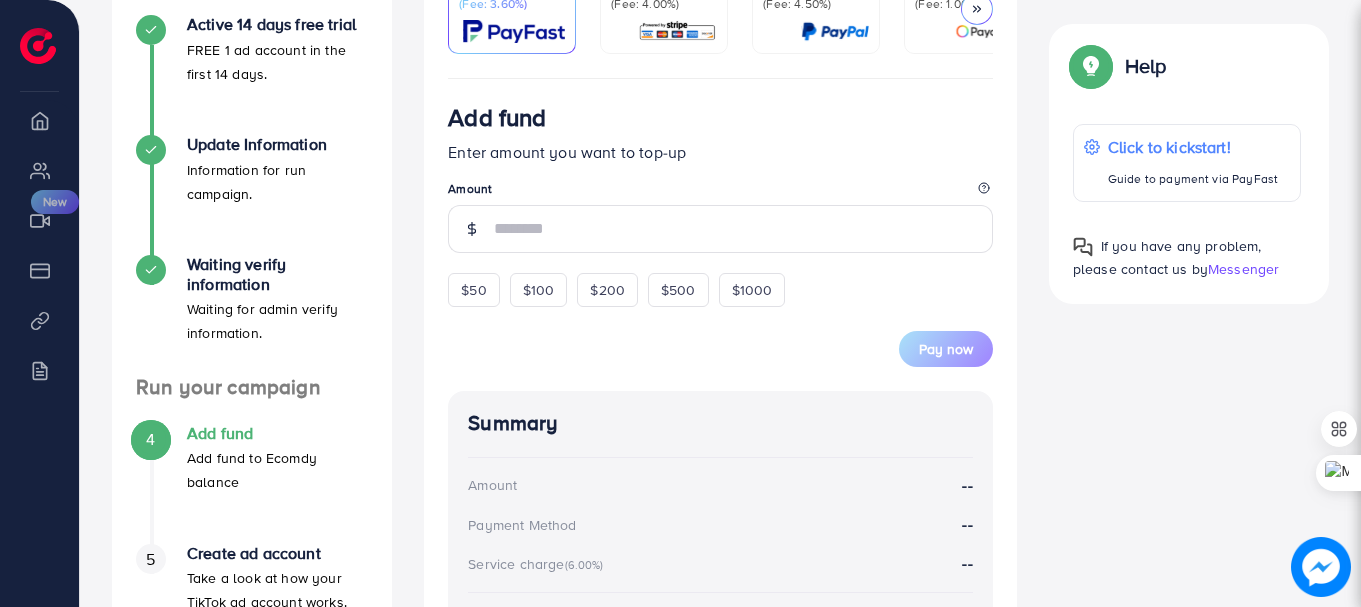 scroll, scrollTop: 400, scrollLeft: 0, axis: vertical 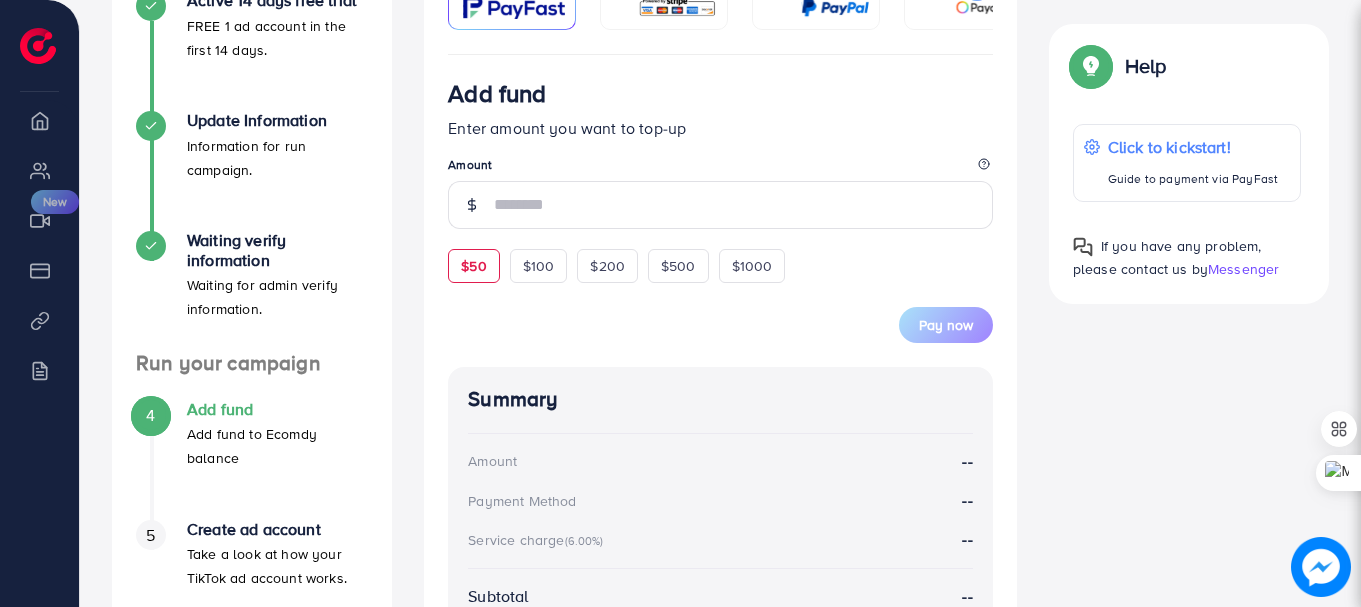 click on "$50" at bounding box center [473, 266] 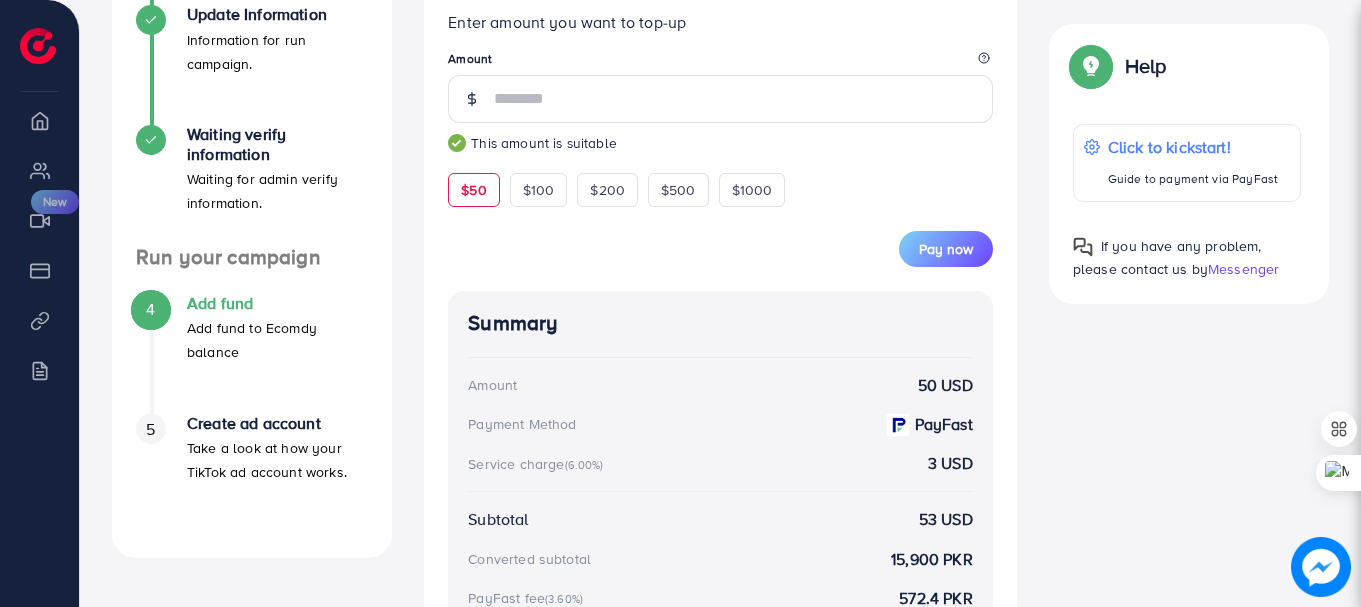 scroll, scrollTop: 513, scrollLeft: 0, axis: vertical 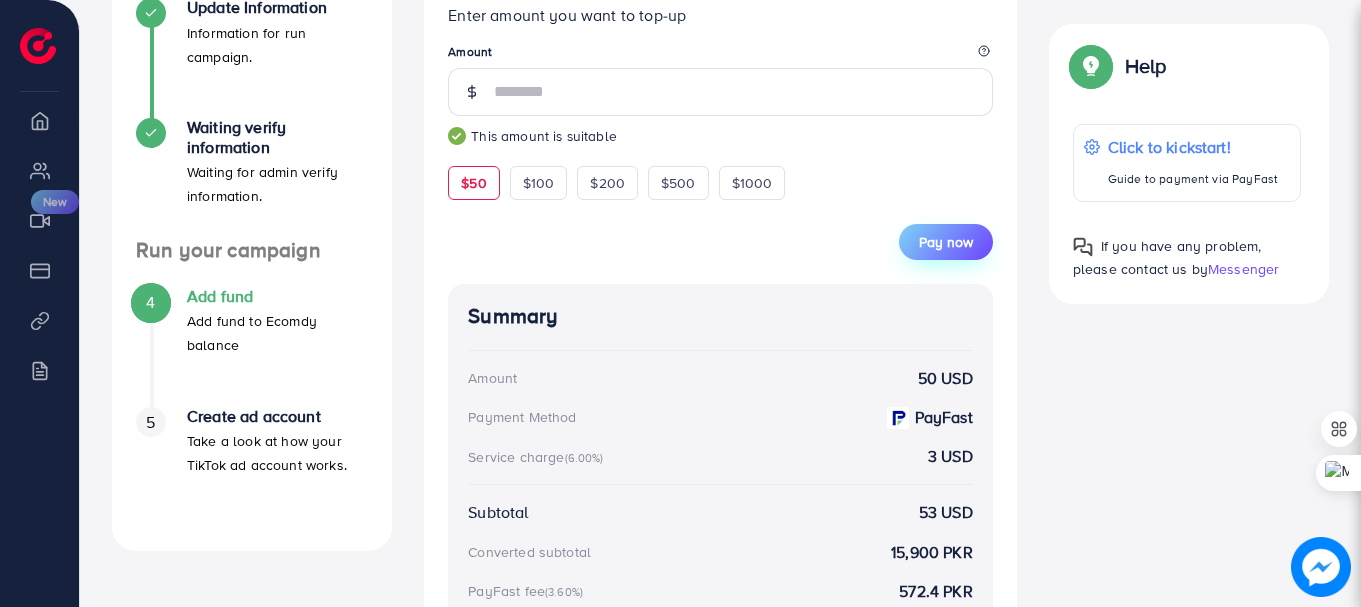 click on "Pay now" at bounding box center [946, 242] 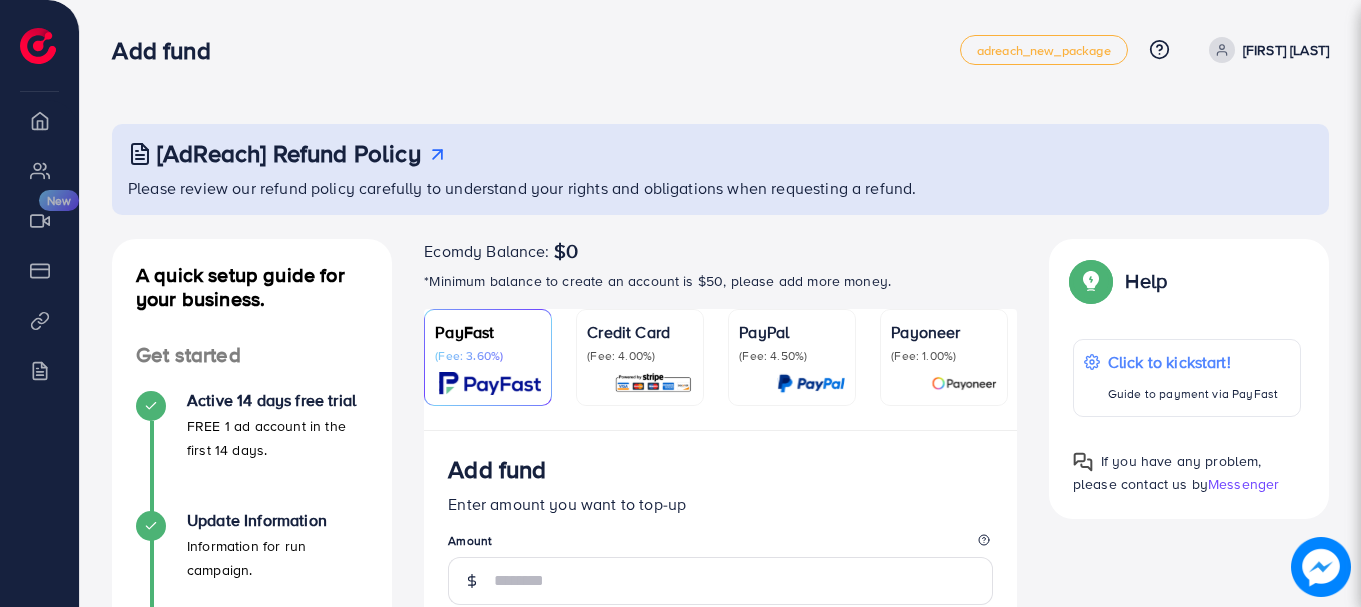 scroll, scrollTop: 752, scrollLeft: 0, axis: vertical 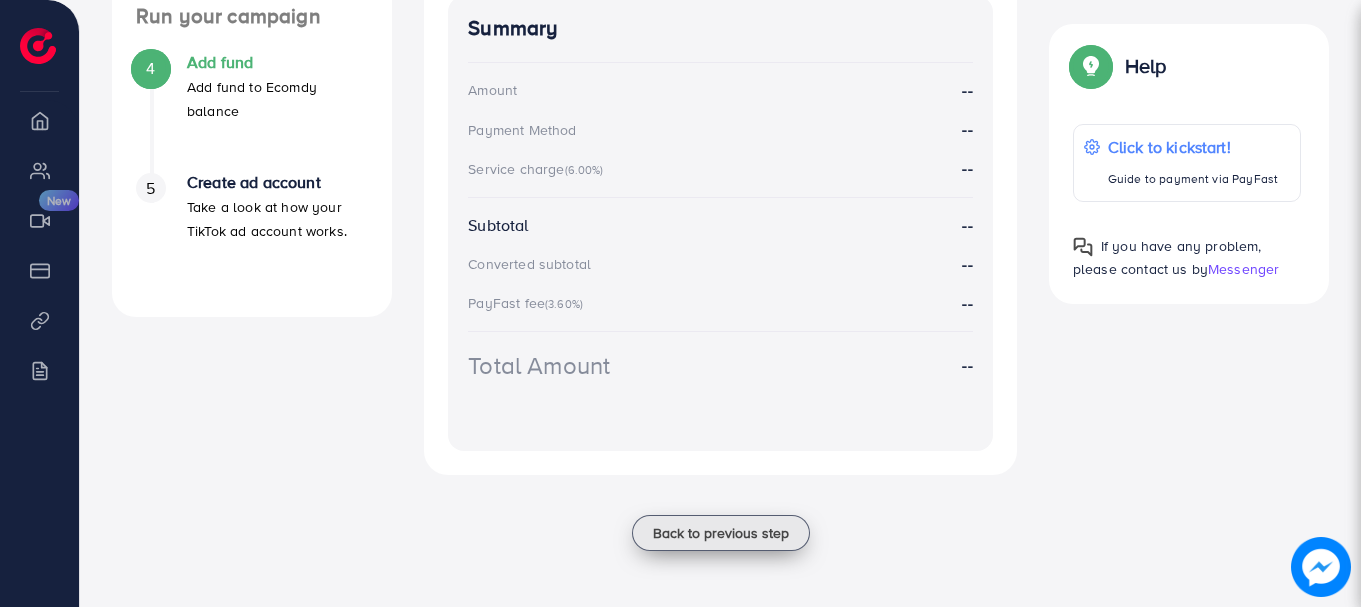 click on "Back to previous step" at bounding box center [721, 533] 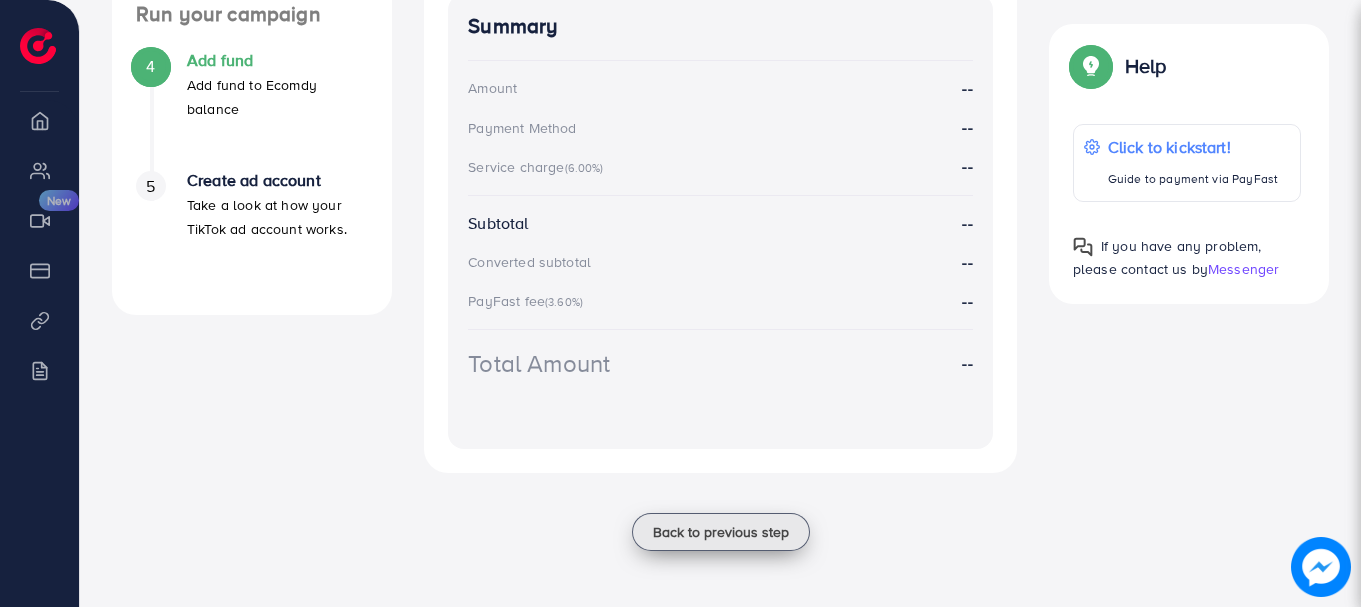 scroll, scrollTop: 752, scrollLeft: 0, axis: vertical 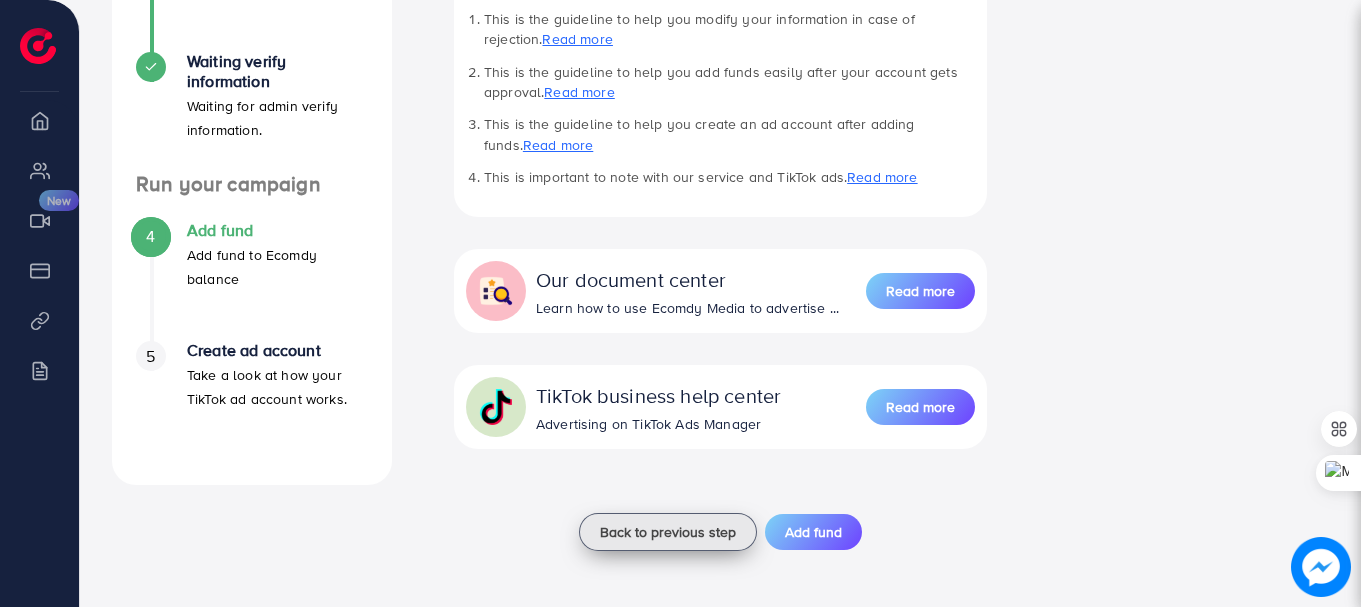 click on "Back to previous step" at bounding box center (668, 532) 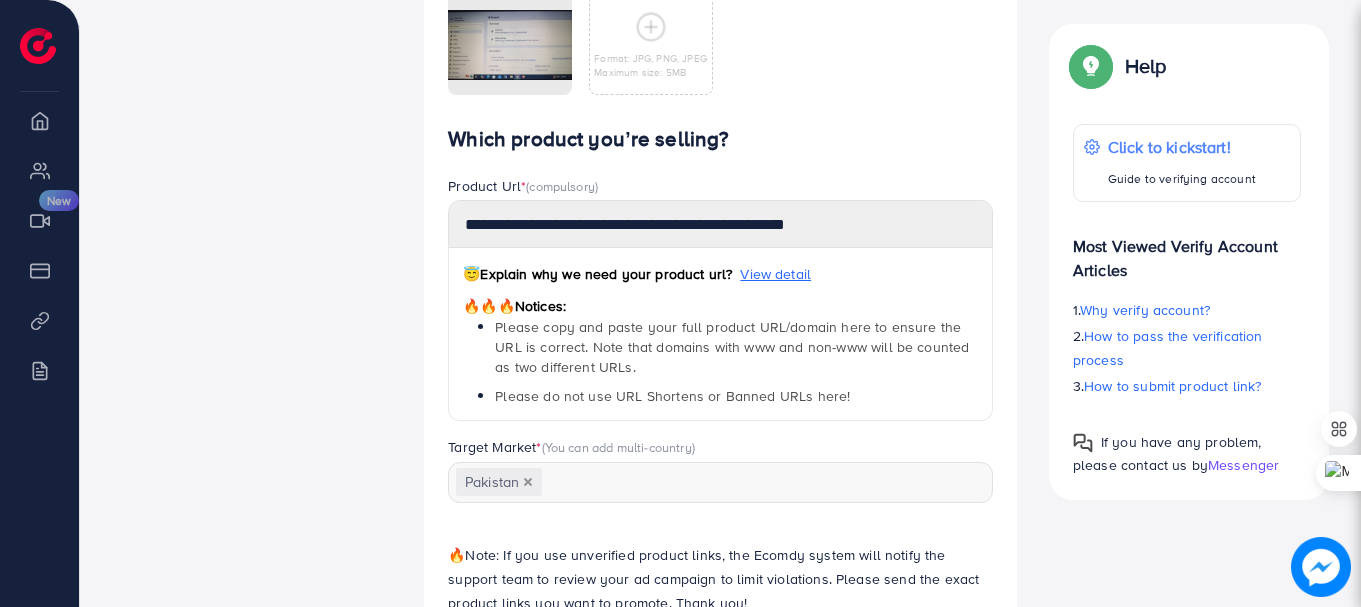 scroll, scrollTop: 1207, scrollLeft: 0, axis: vertical 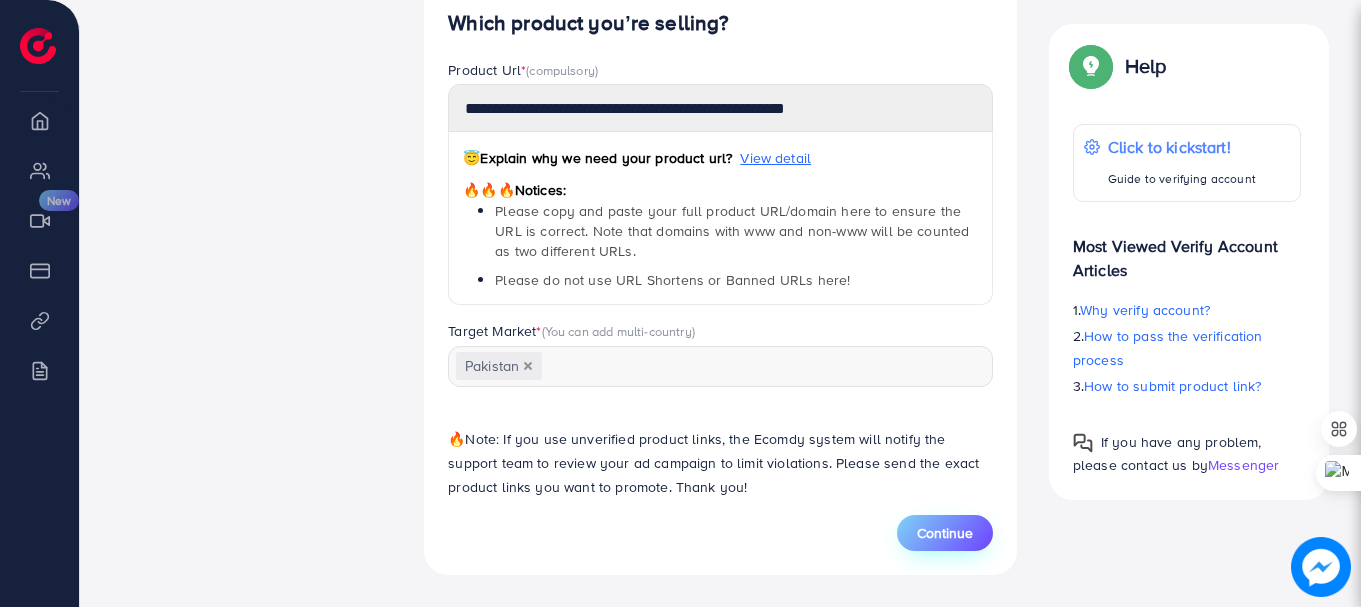 click on "Continue" at bounding box center (945, 533) 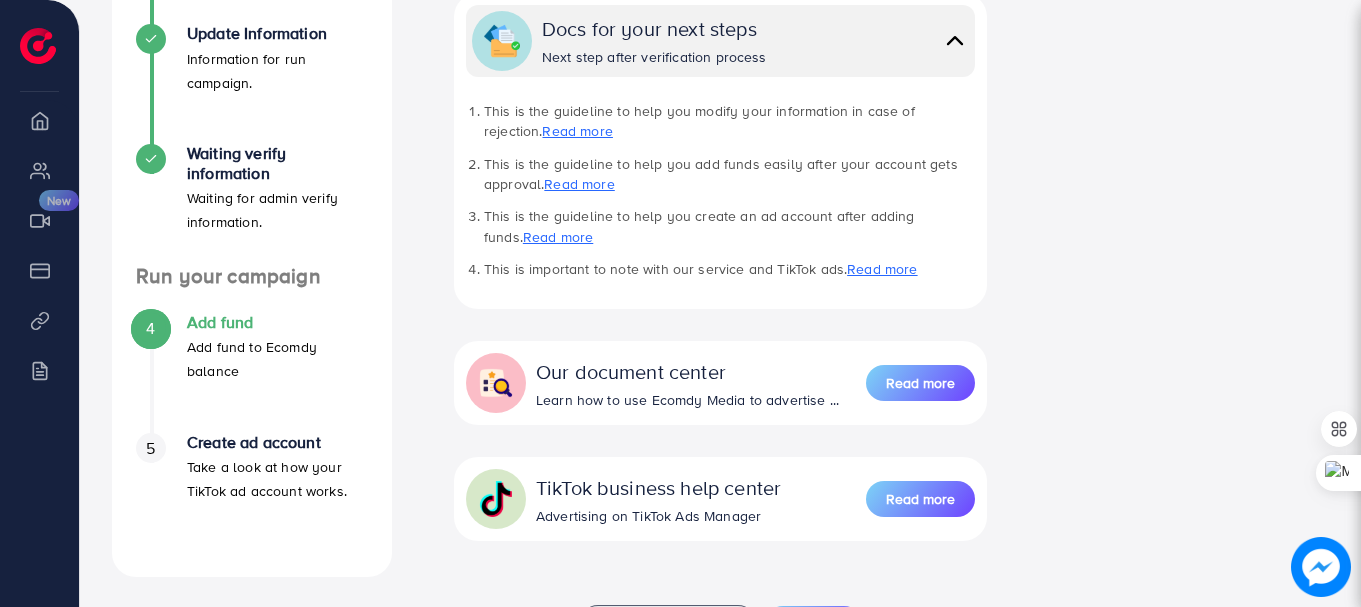 scroll, scrollTop: 579, scrollLeft: 0, axis: vertical 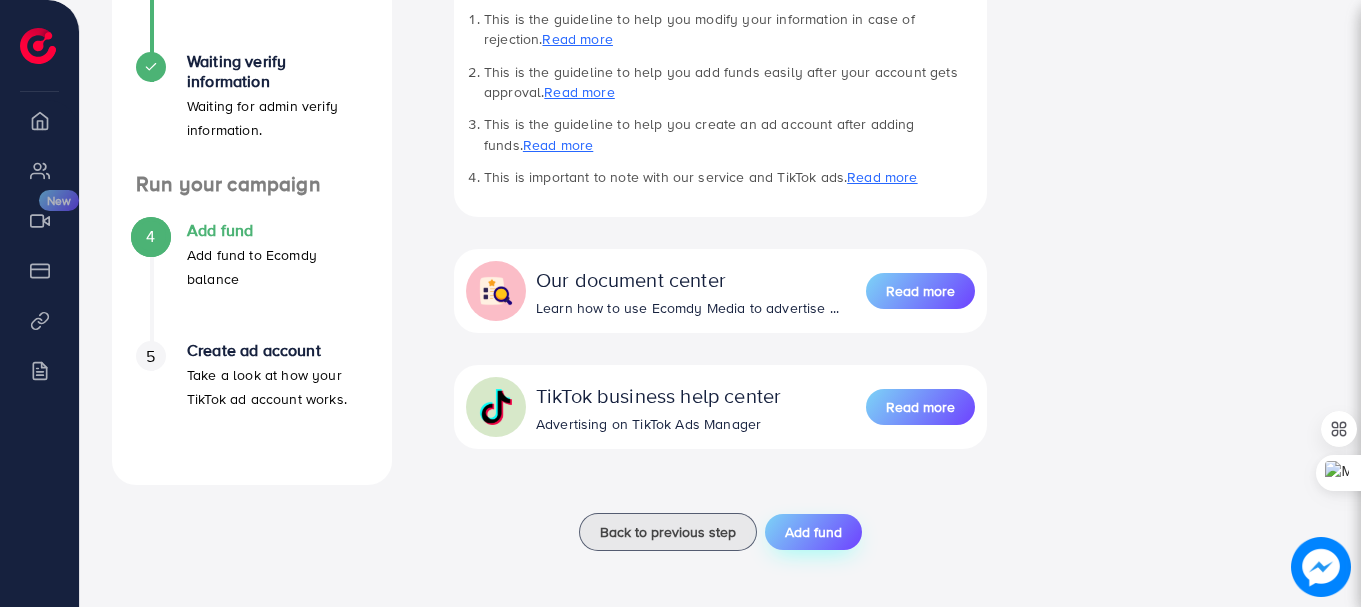 click on "Add fund" at bounding box center [813, 532] 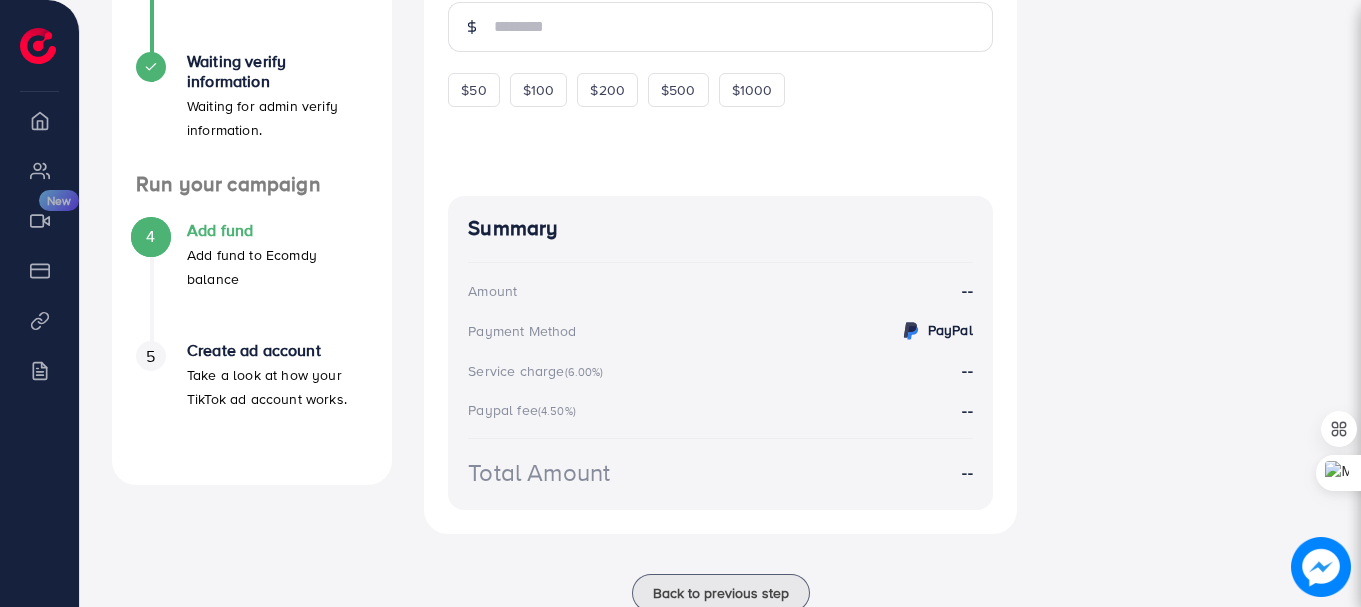scroll, scrollTop: 0, scrollLeft: 0, axis: both 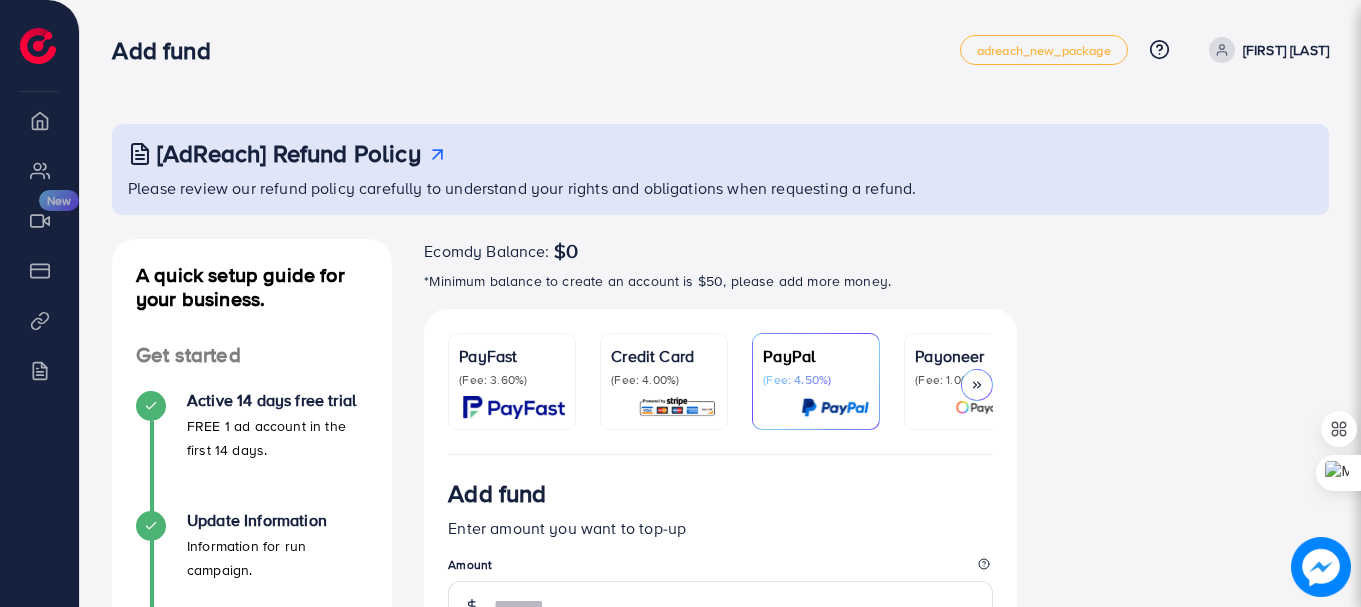 click 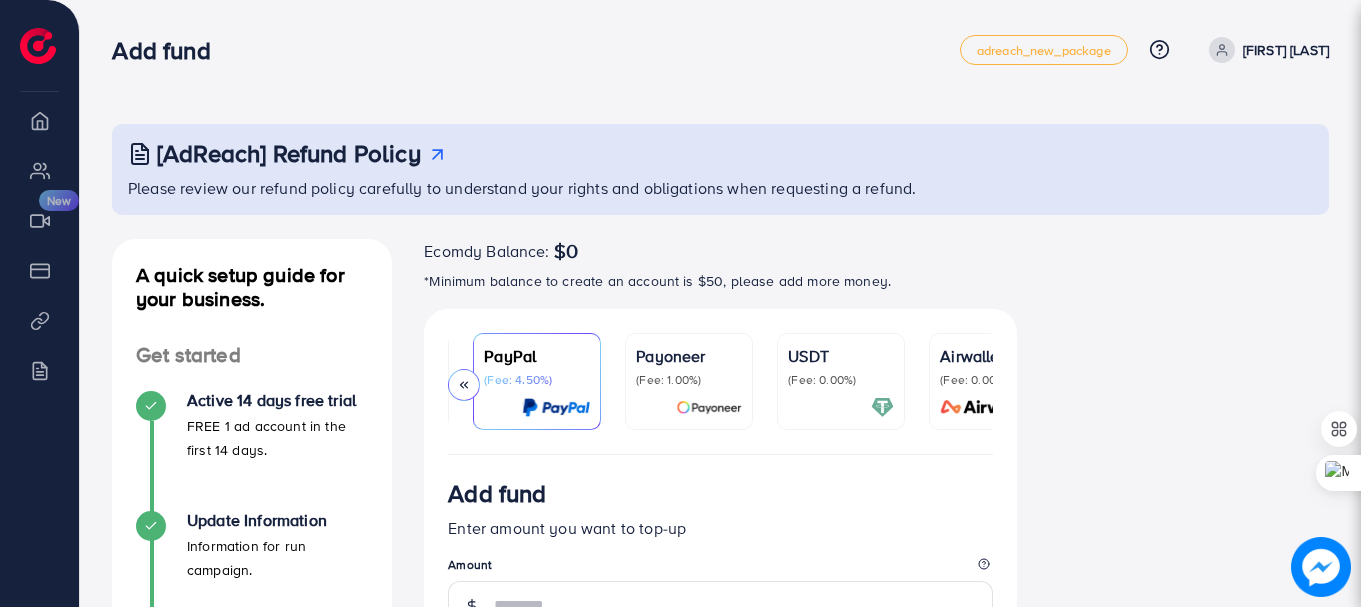 scroll, scrollTop: 0, scrollLeft: 343, axis: horizontal 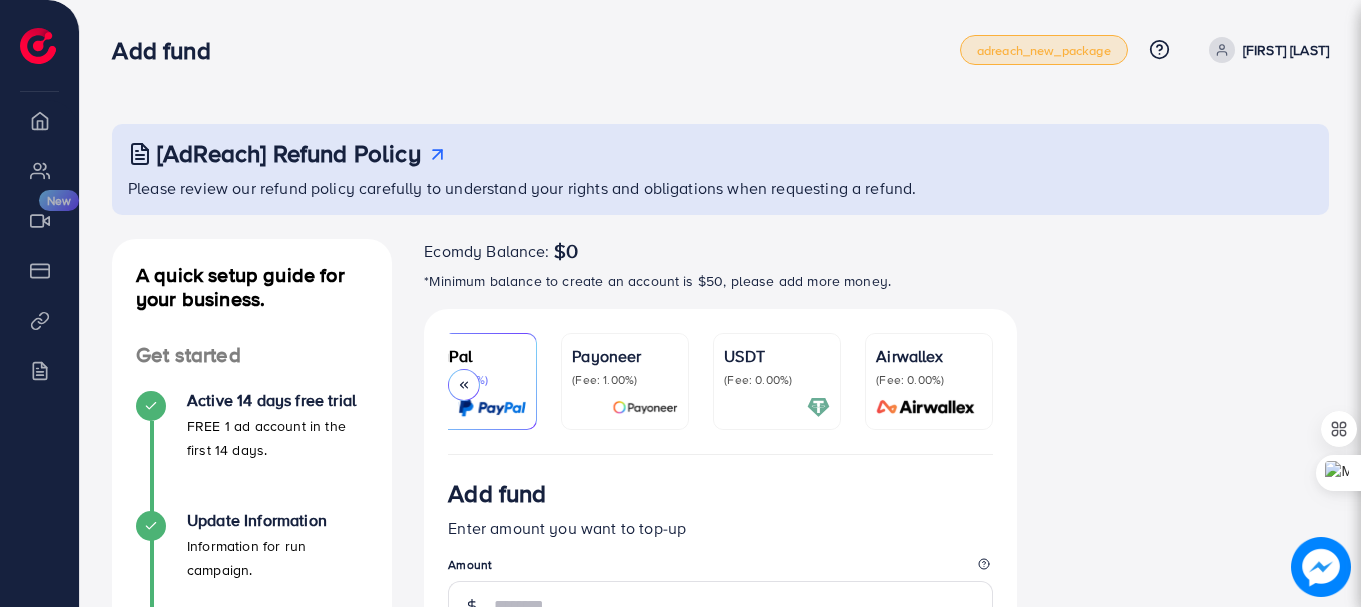 click on "adreach_new_package" at bounding box center (1044, 50) 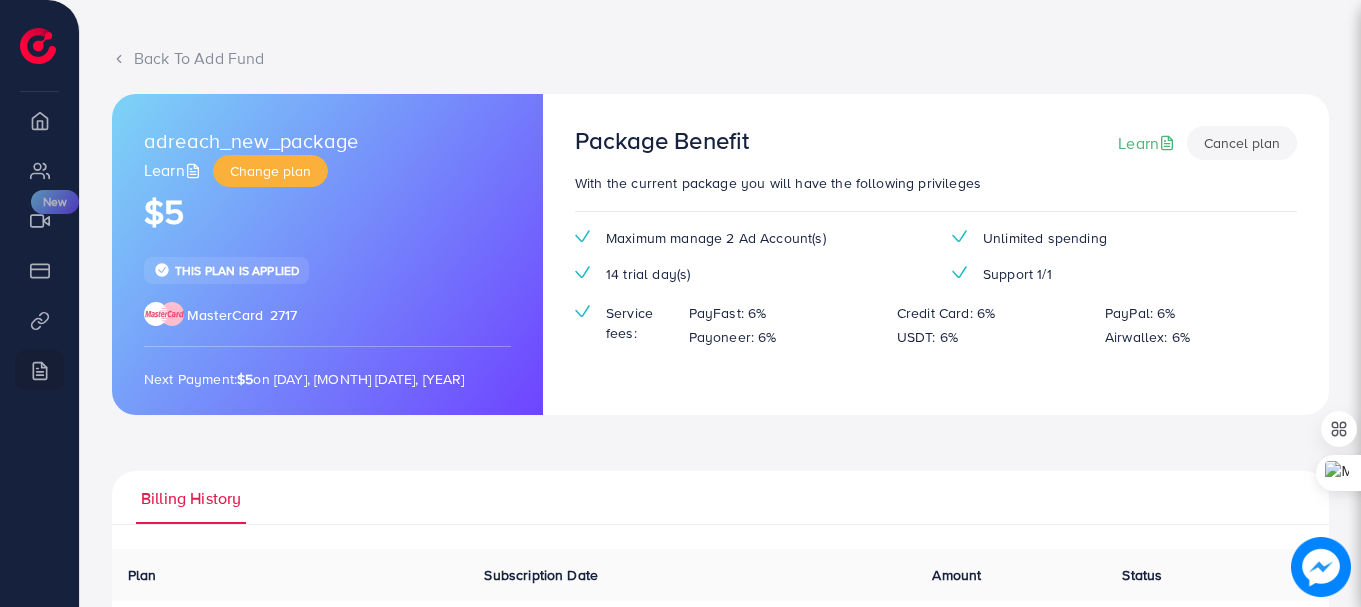 scroll, scrollTop: 100, scrollLeft: 0, axis: vertical 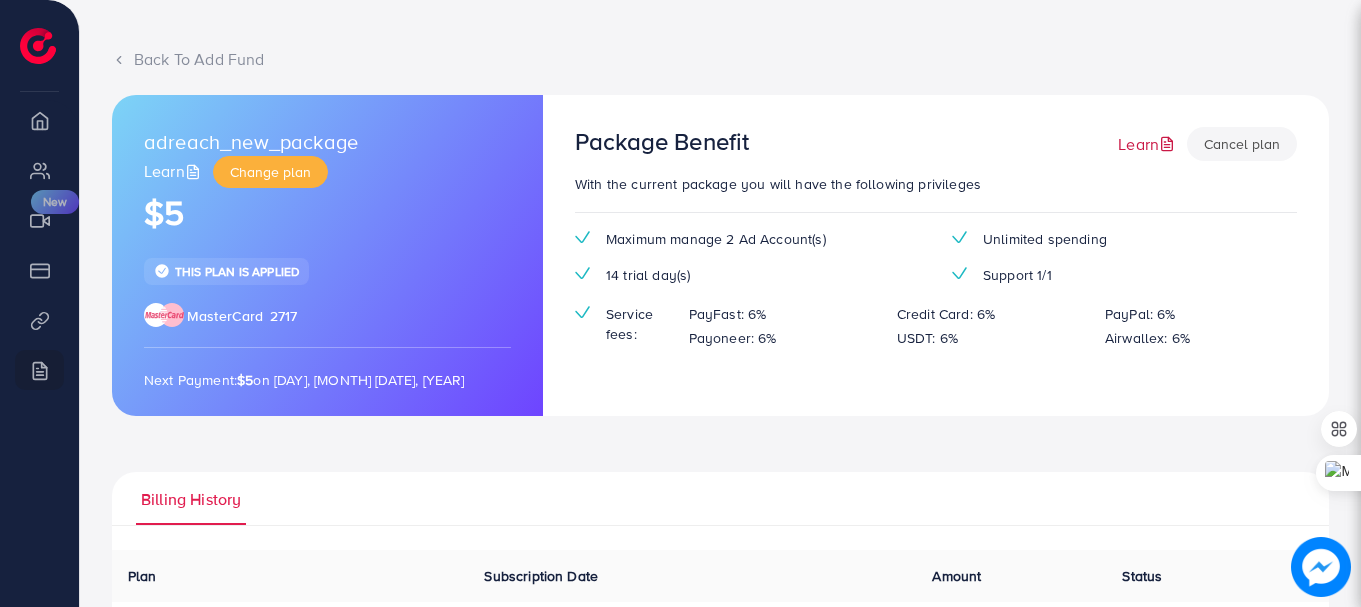 click on "Learn" at bounding box center [1148, 144] 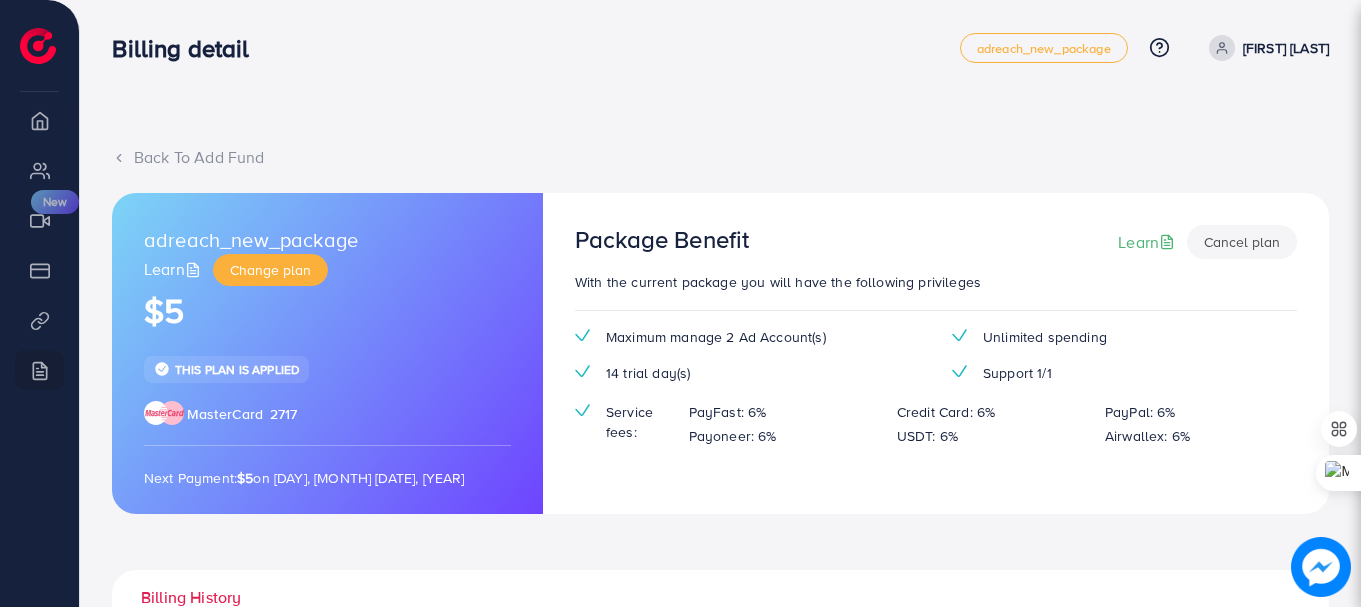 scroll, scrollTop: 0, scrollLeft: 0, axis: both 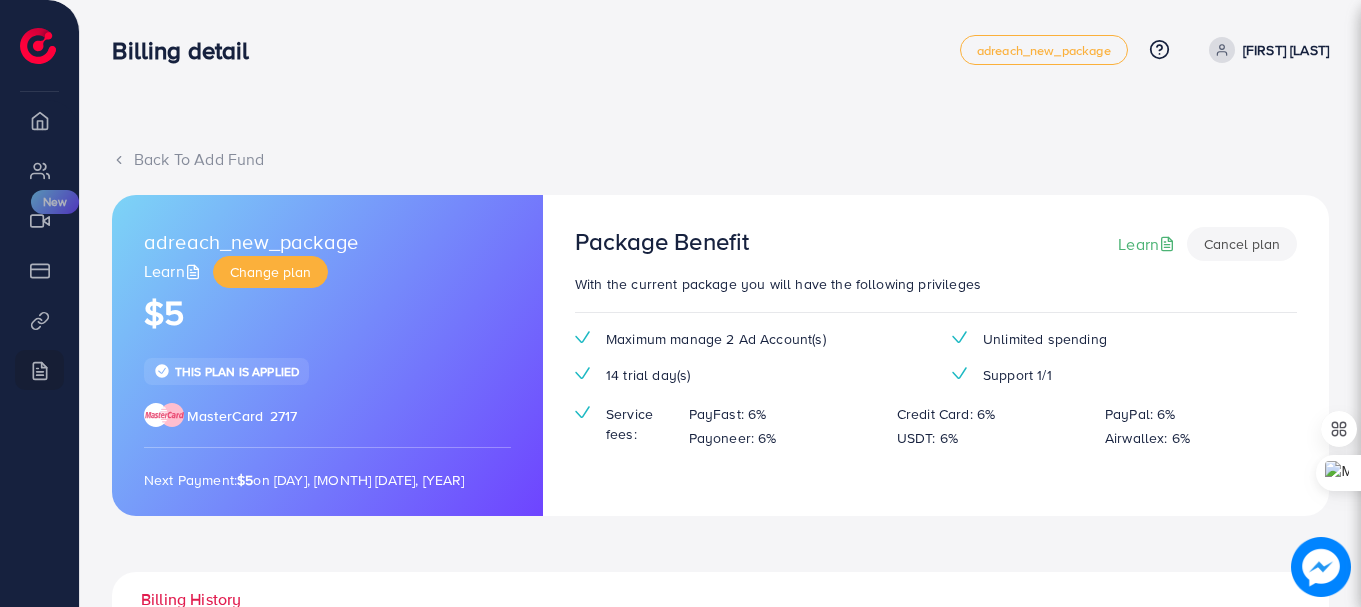 click on "Back To Add Fund" at bounding box center [720, 159] 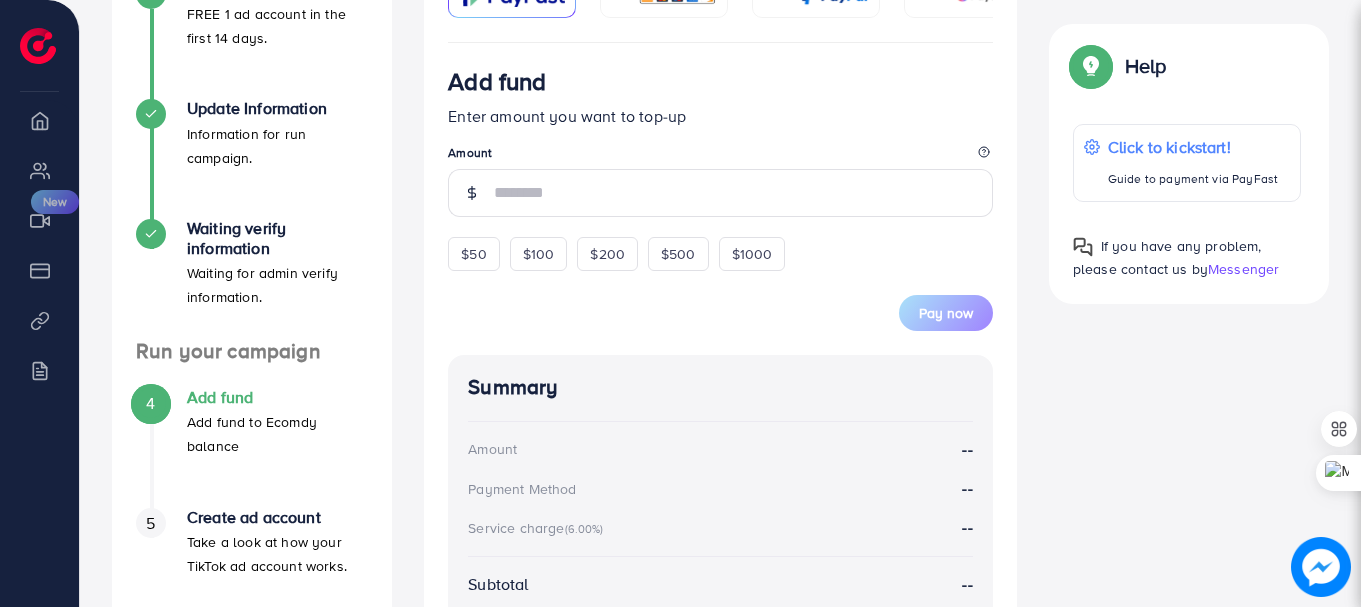 scroll, scrollTop: 420, scrollLeft: 0, axis: vertical 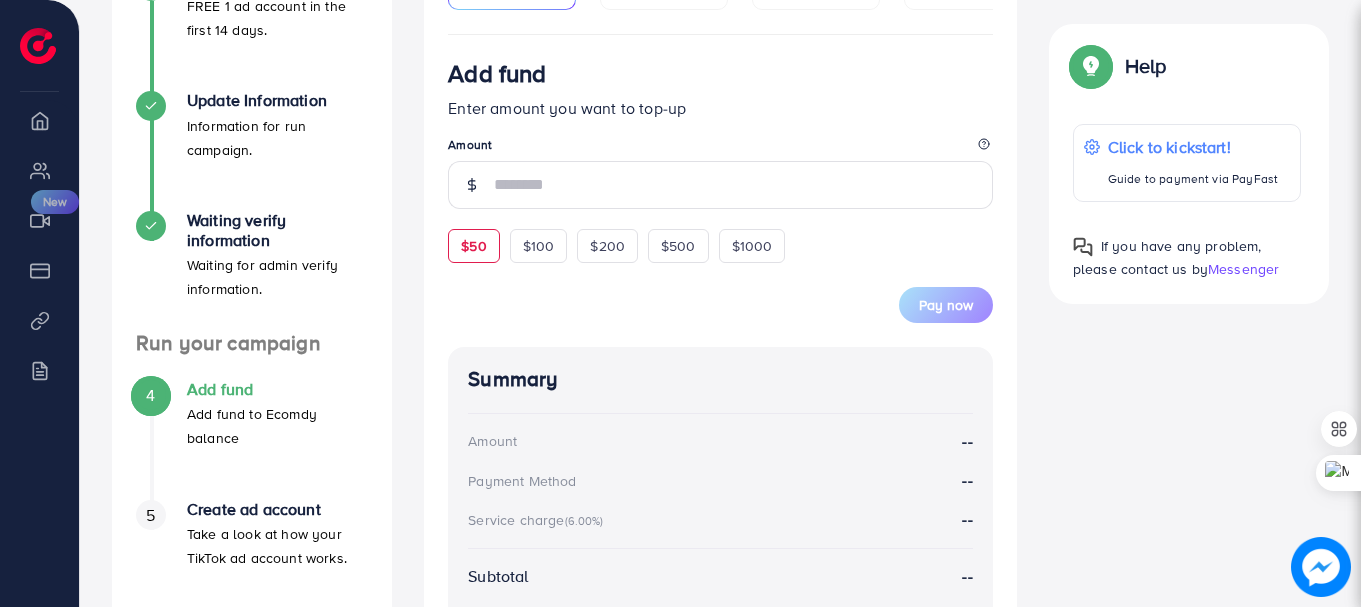 click on "$50" at bounding box center [473, 246] 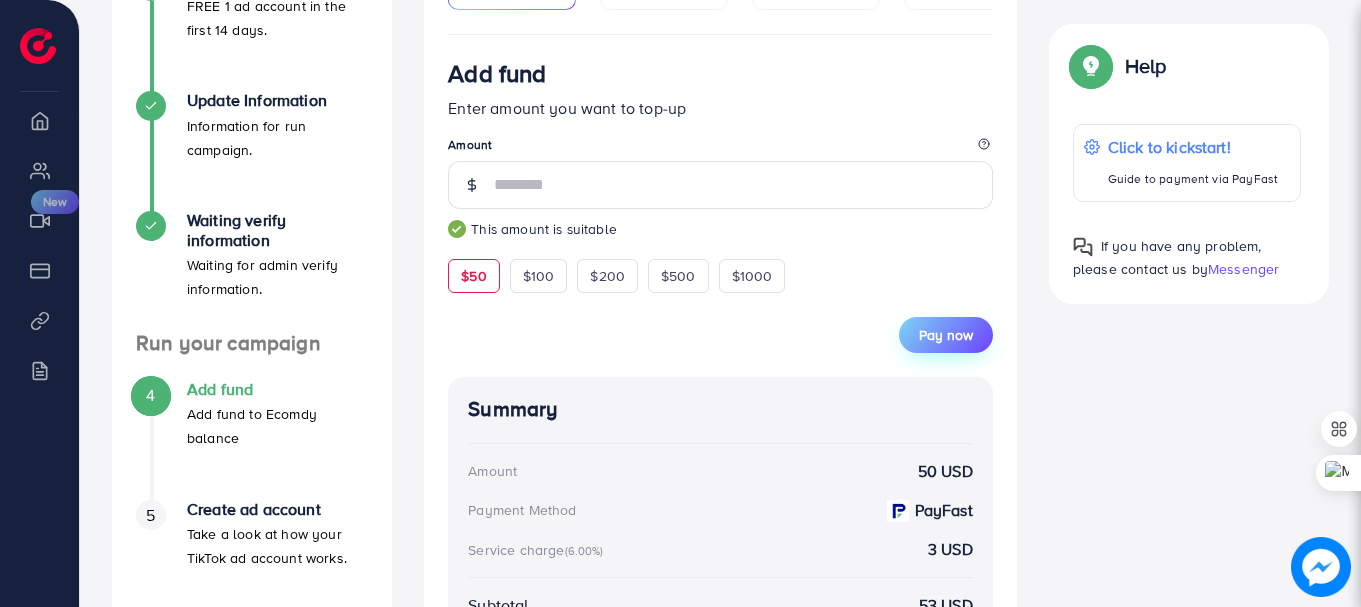 click on "Pay now" at bounding box center [946, 335] 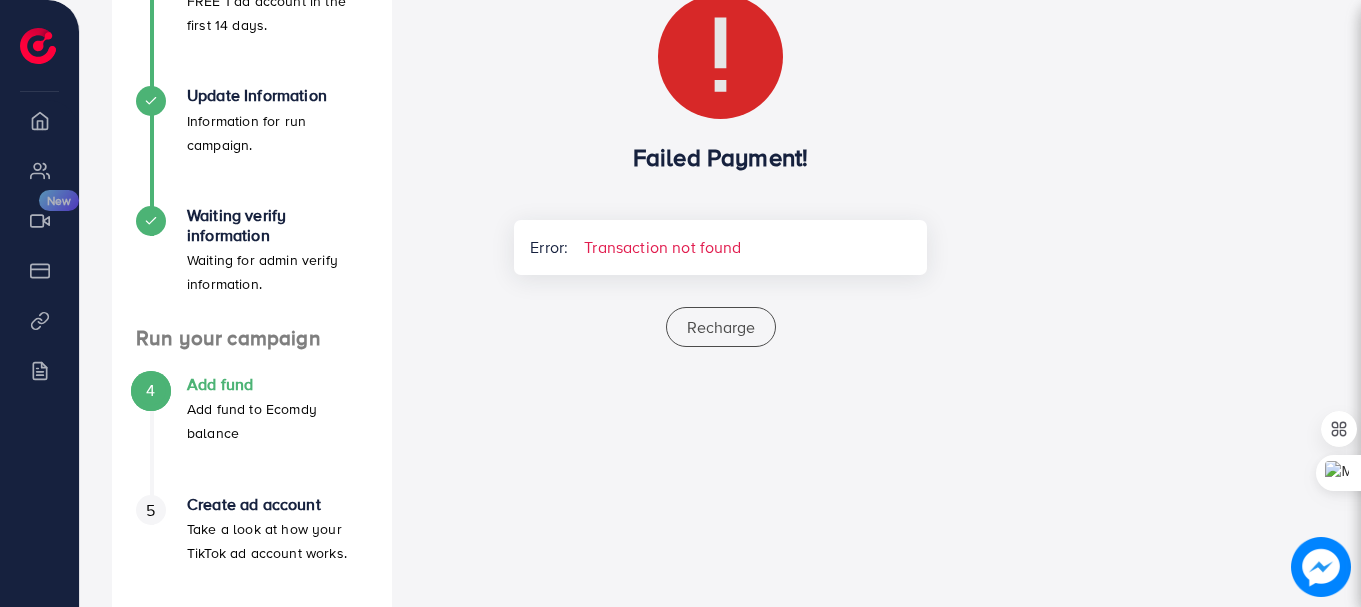scroll, scrollTop: 433, scrollLeft: 0, axis: vertical 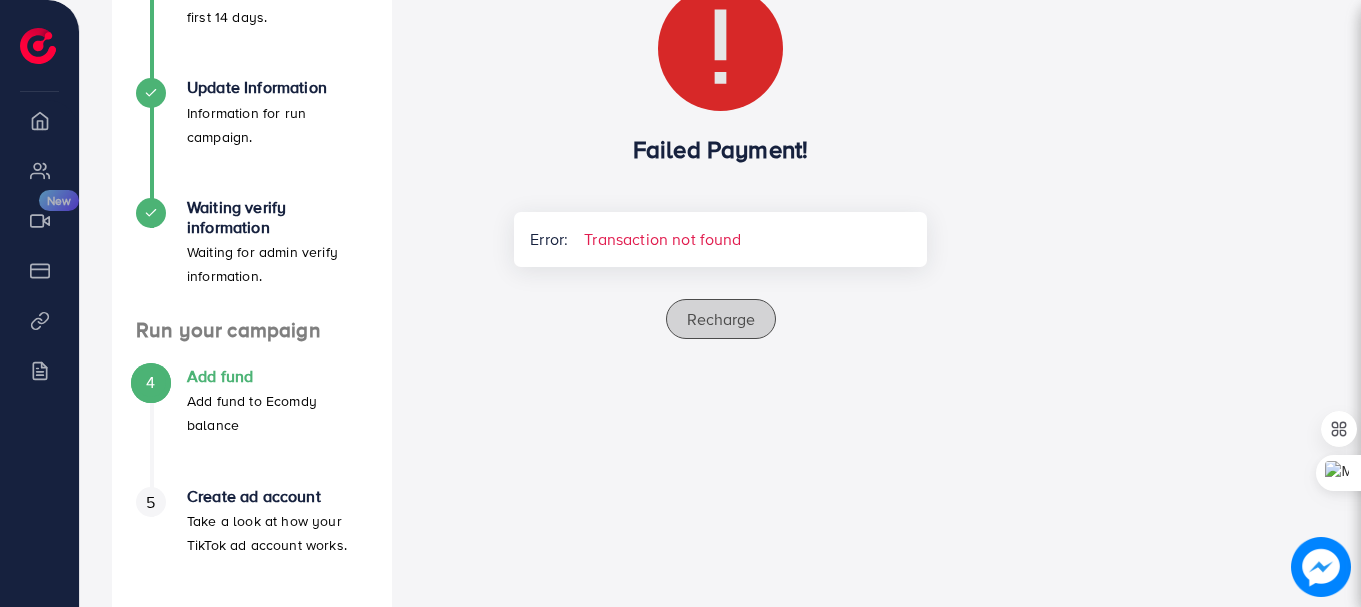 click on "Recharge" at bounding box center [721, 319] 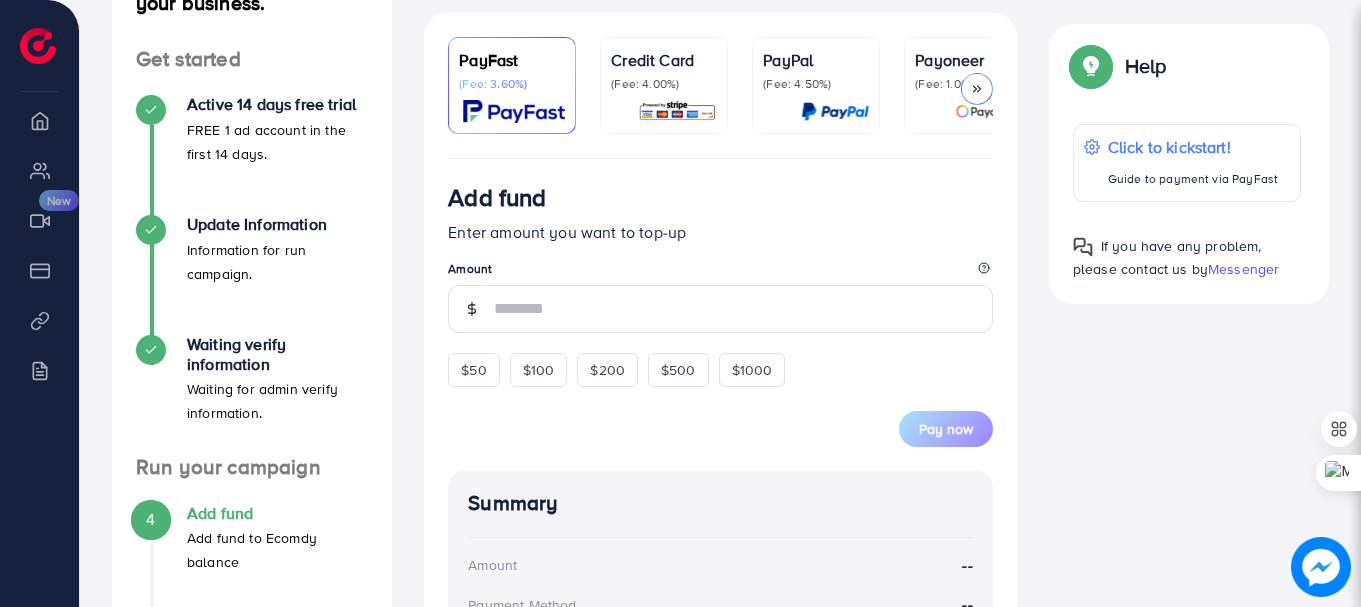 scroll, scrollTop: 300, scrollLeft: 0, axis: vertical 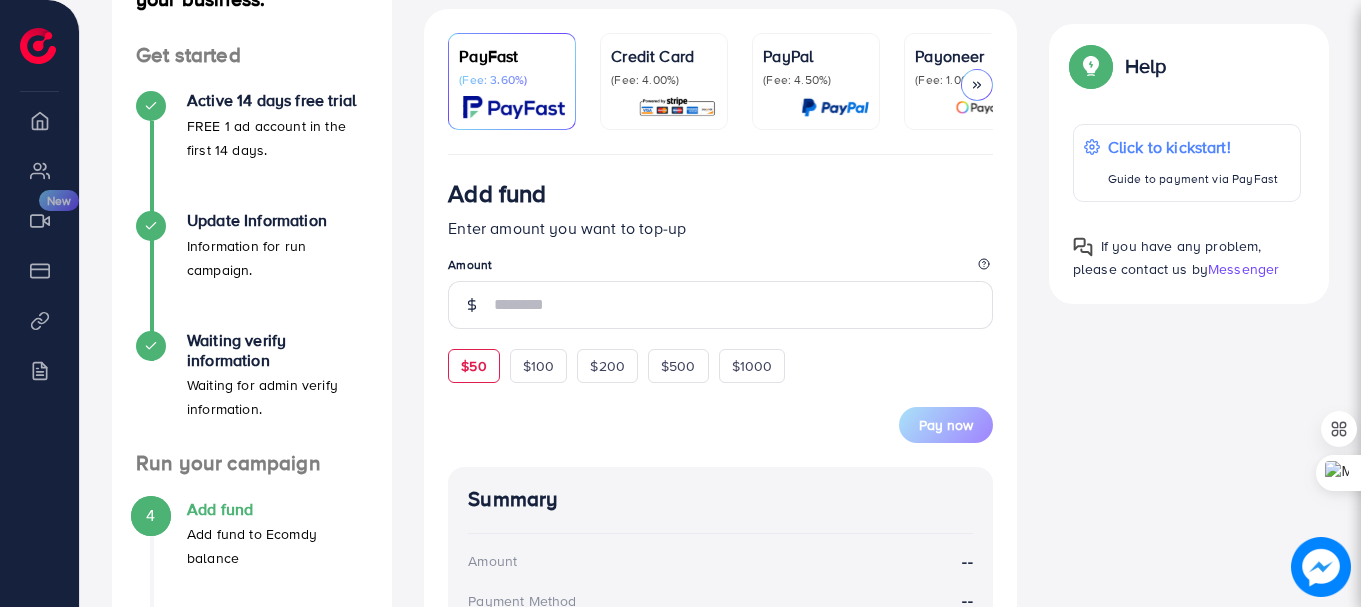 click on "$50" at bounding box center (473, 366) 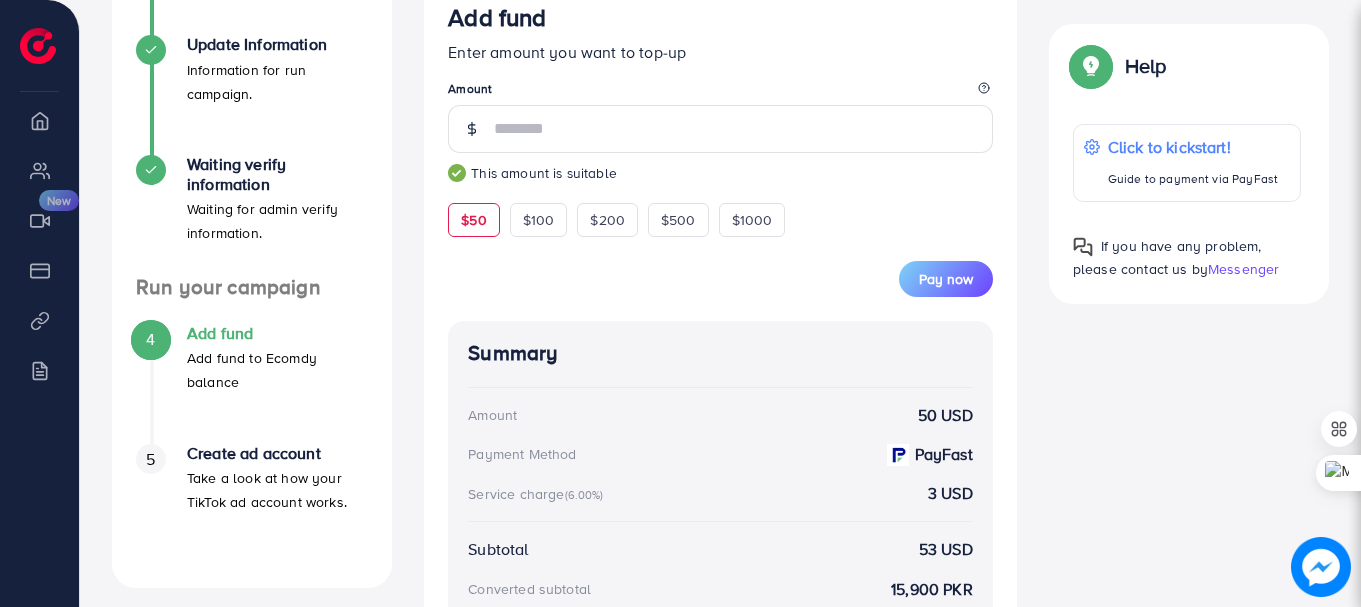 scroll, scrollTop: 474, scrollLeft: 0, axis: vertical 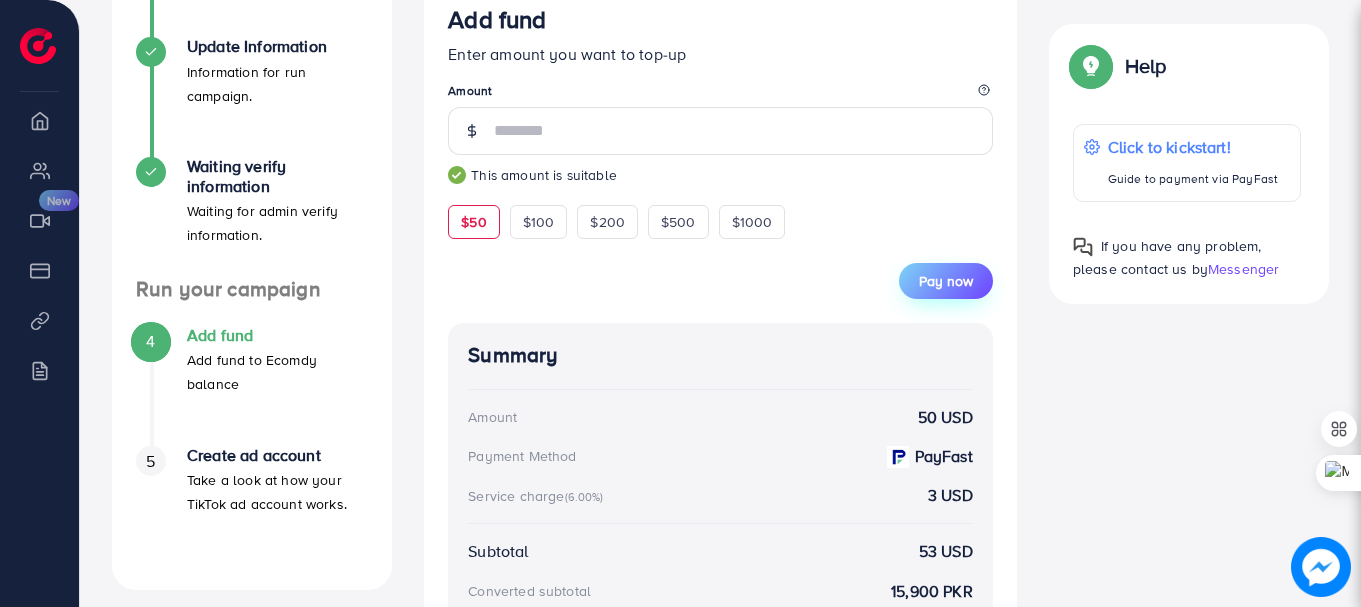 click on "Pay now" at bounding box center (946, 281) 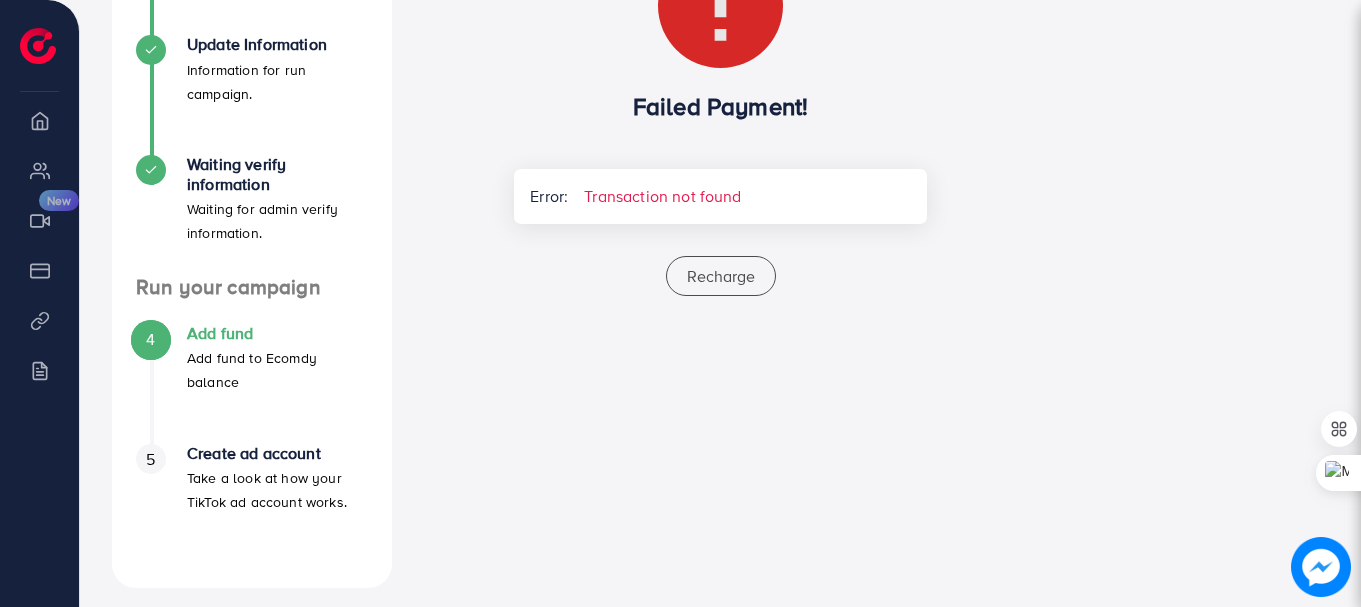 scroll, scrollTop: 489, scrollLeft: 0, axis: vertical 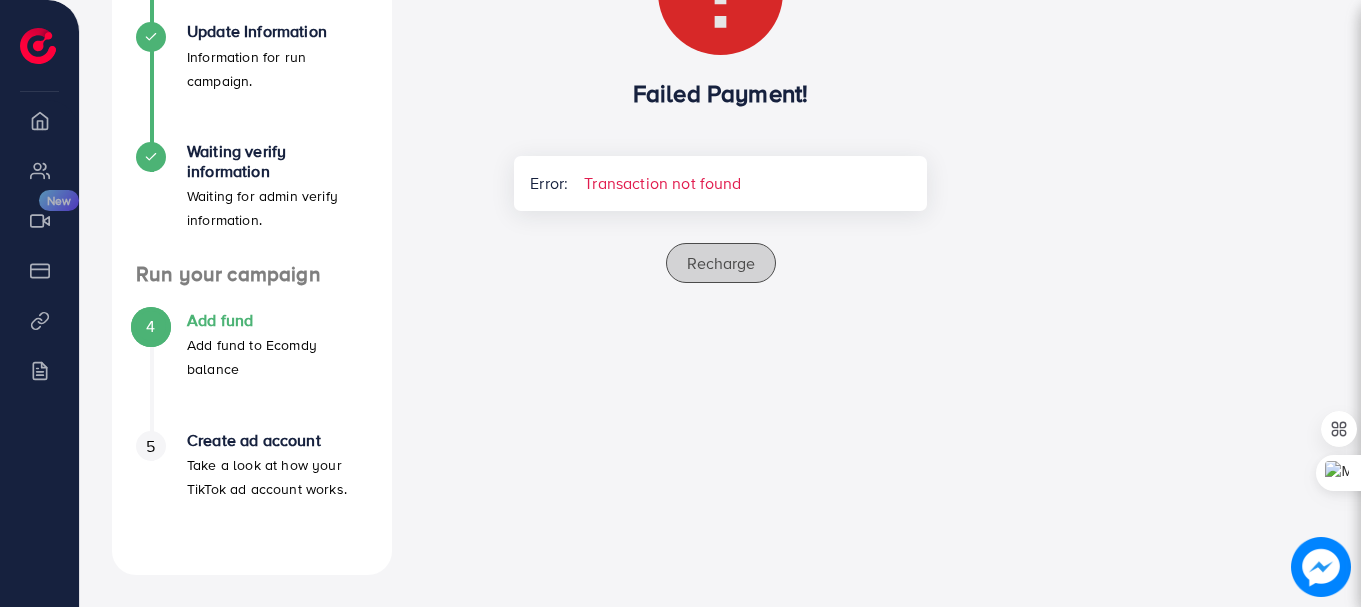 click on "Recharge" at bounding box center [721, 263] 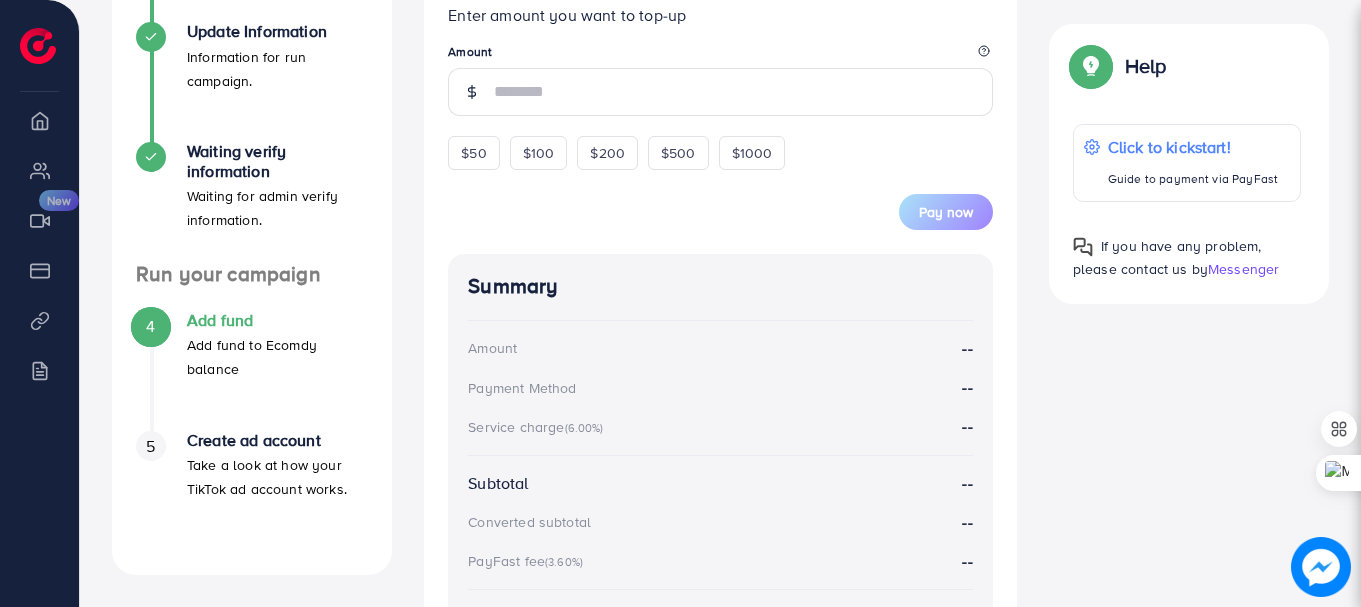 scroll, scrollTop: 0, scrollLeft: 0, axis: both 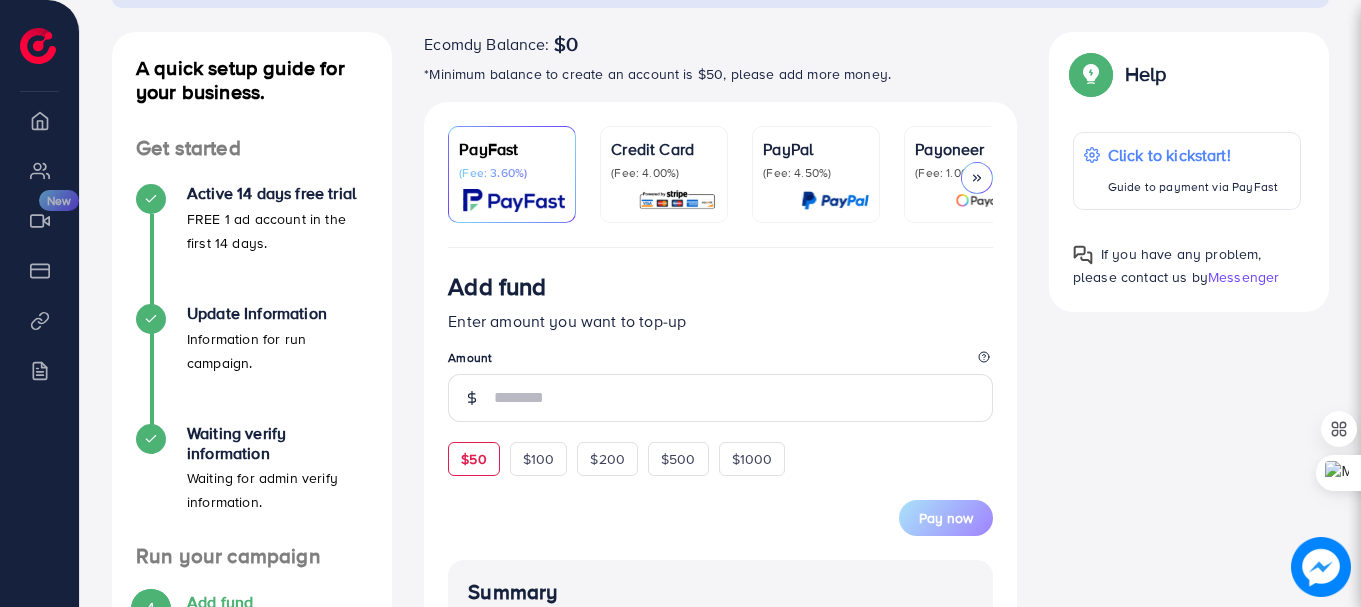 click on "$50" at bounding box center (473, 459) 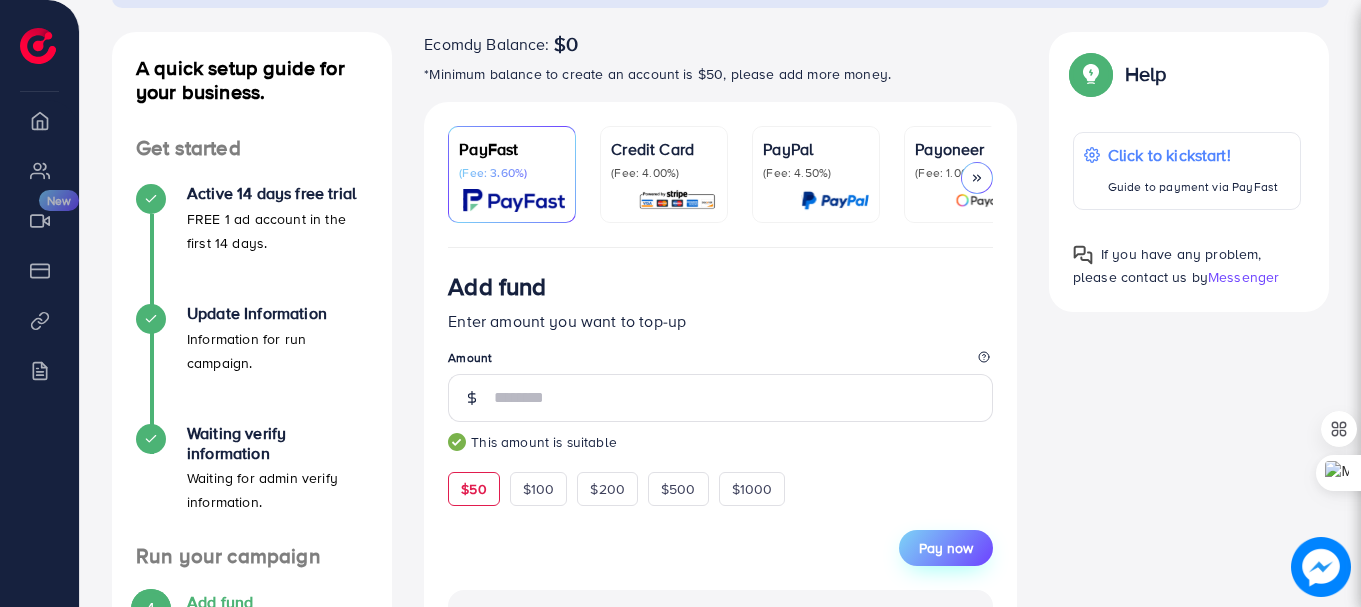click on "Pay now" at bounding box center [946, 548] 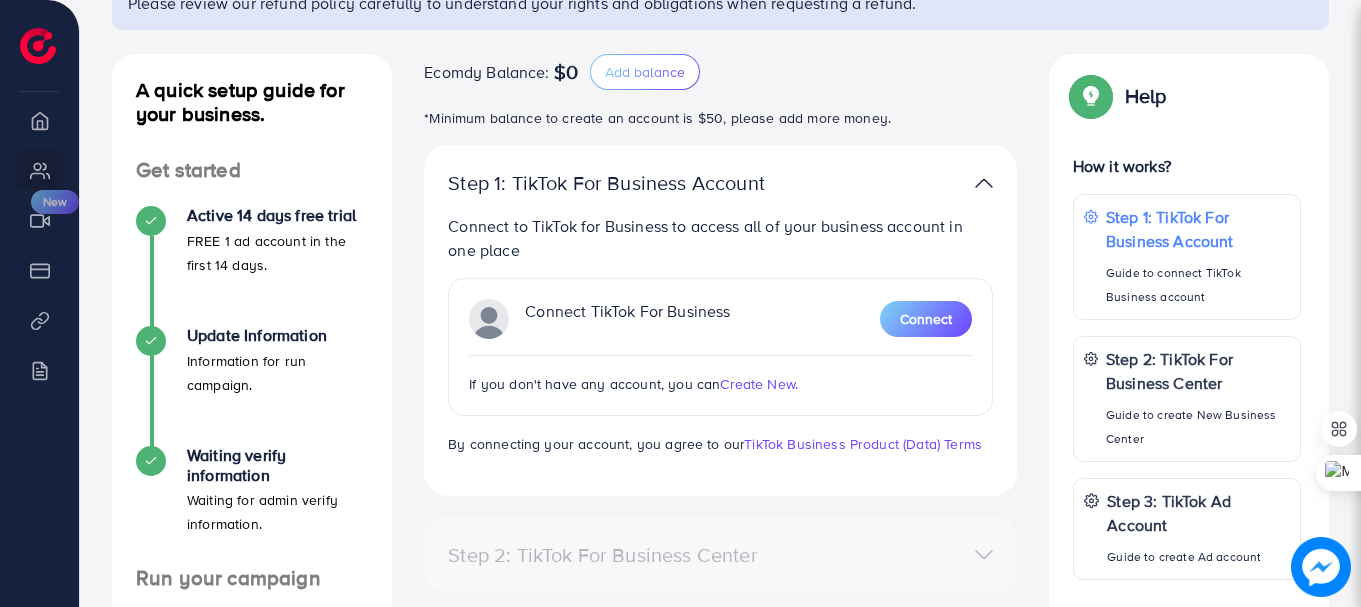 scroll, scrollTop: 187, scrollLeft: 0, axis: vertical 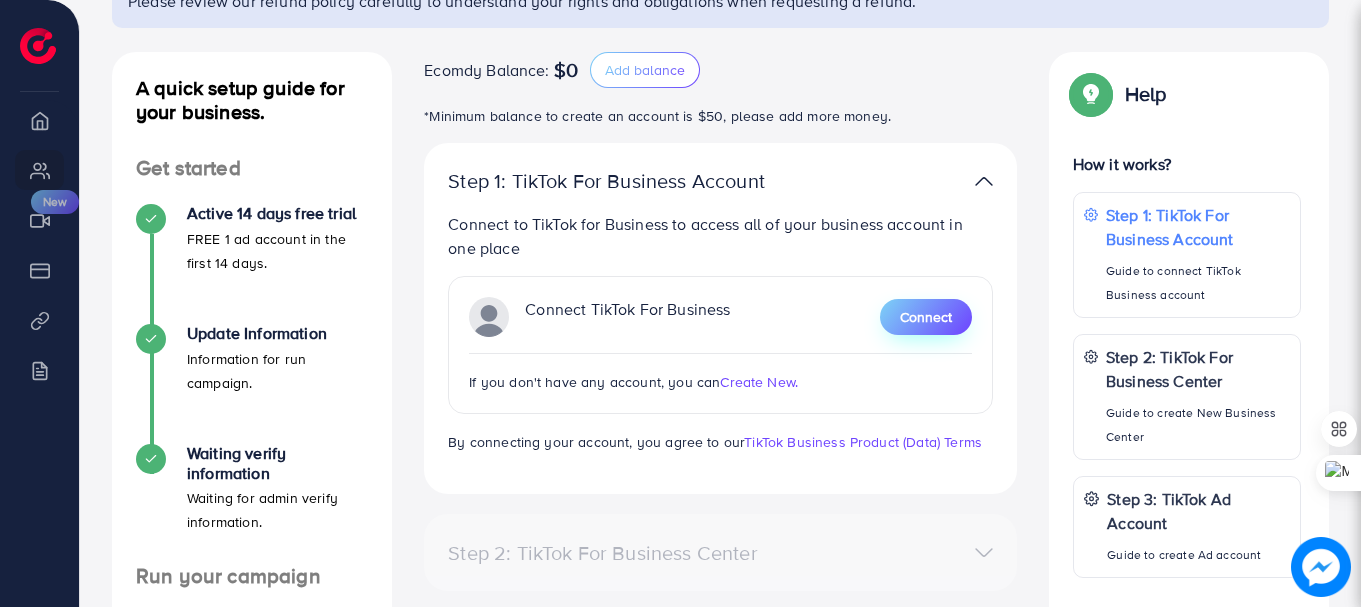 click on "Connect" at bounding box center [926, 317] 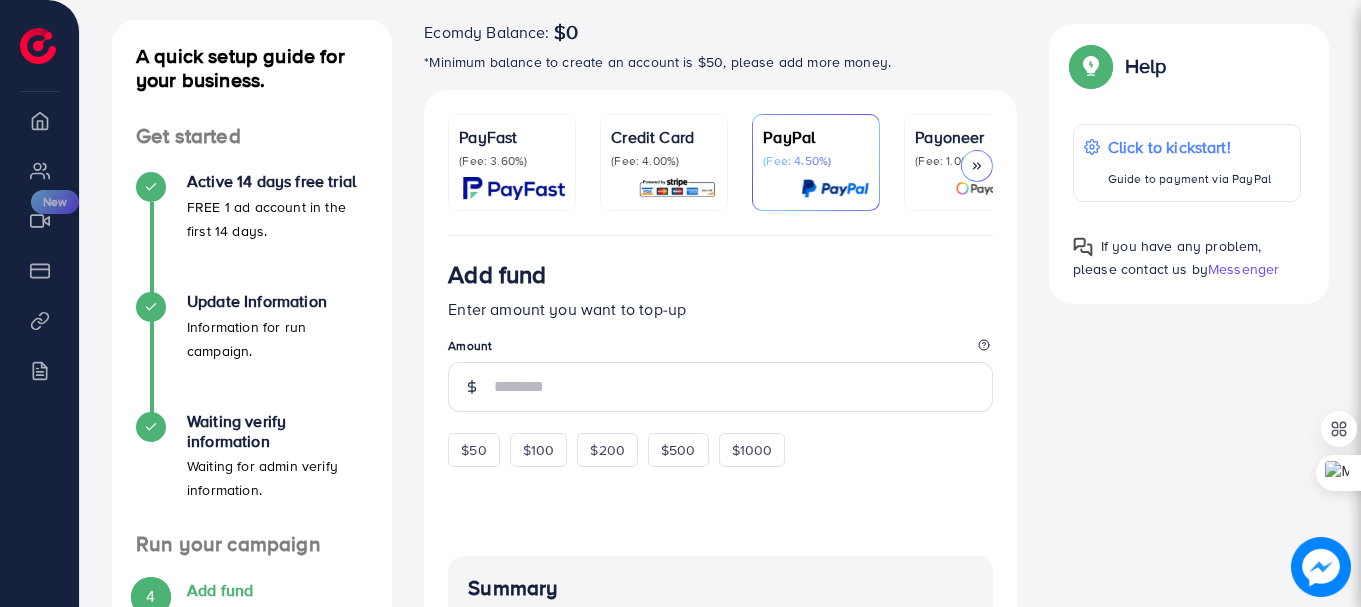 scroll, scrollTop: 216, scrollLeft: 0, axis: vertical 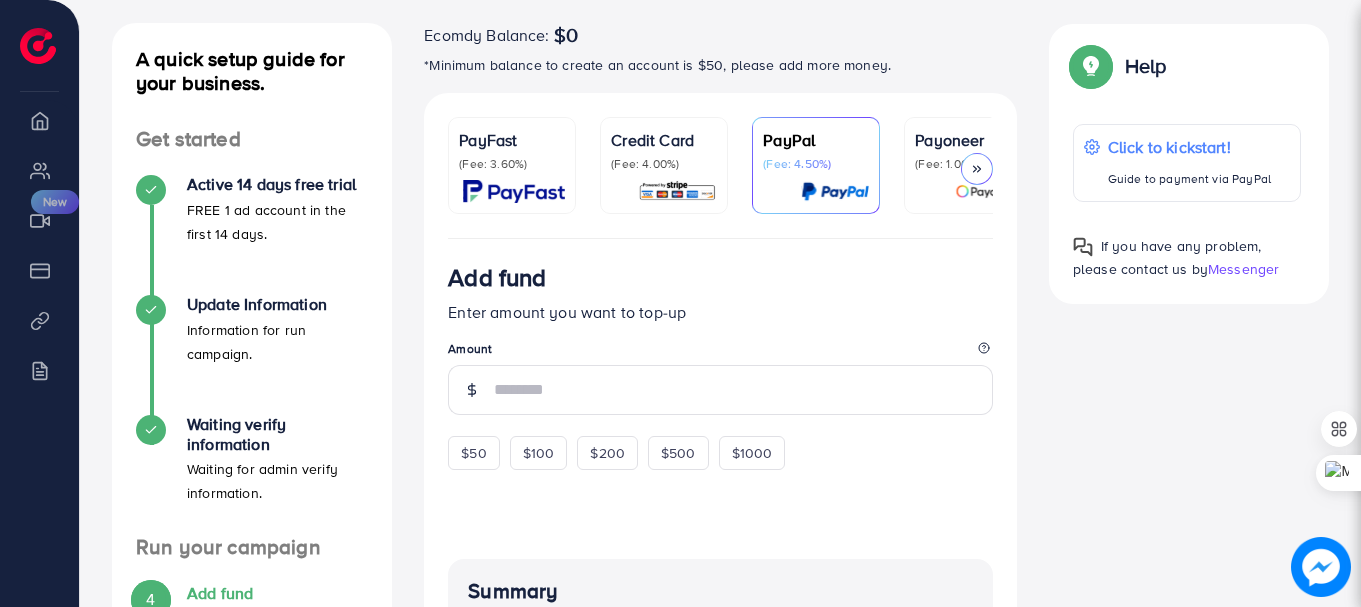 click at bounding box center (514, 191) 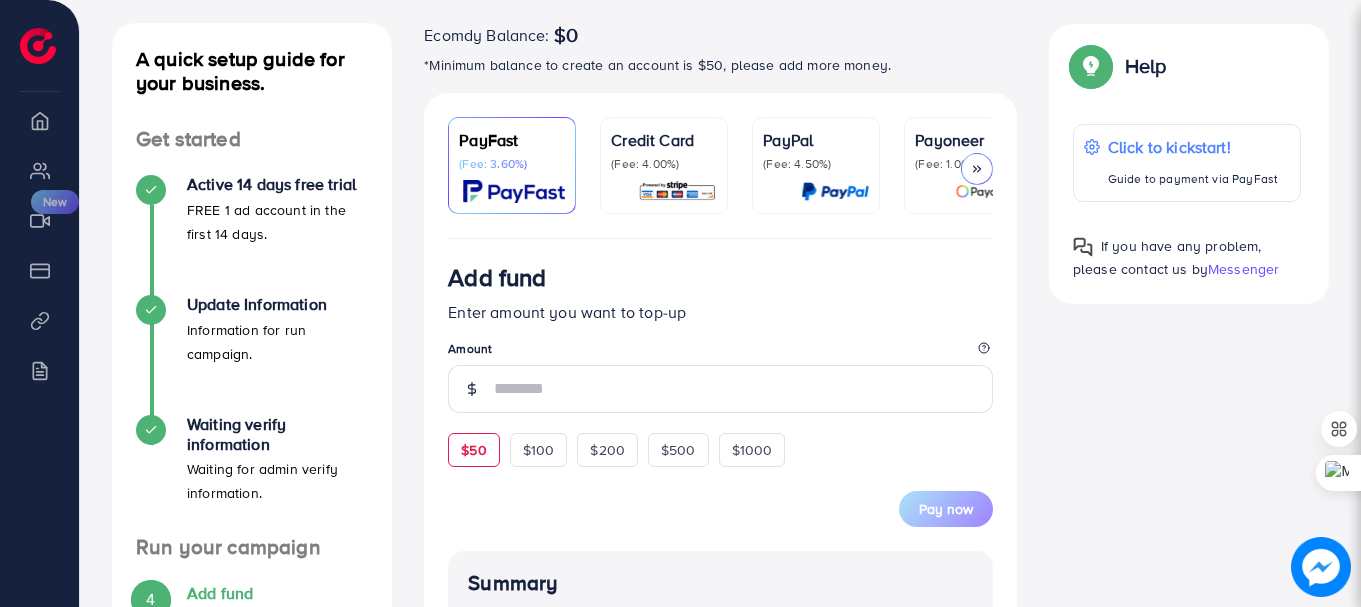 click on "$50" at bounding box center [473, 450] 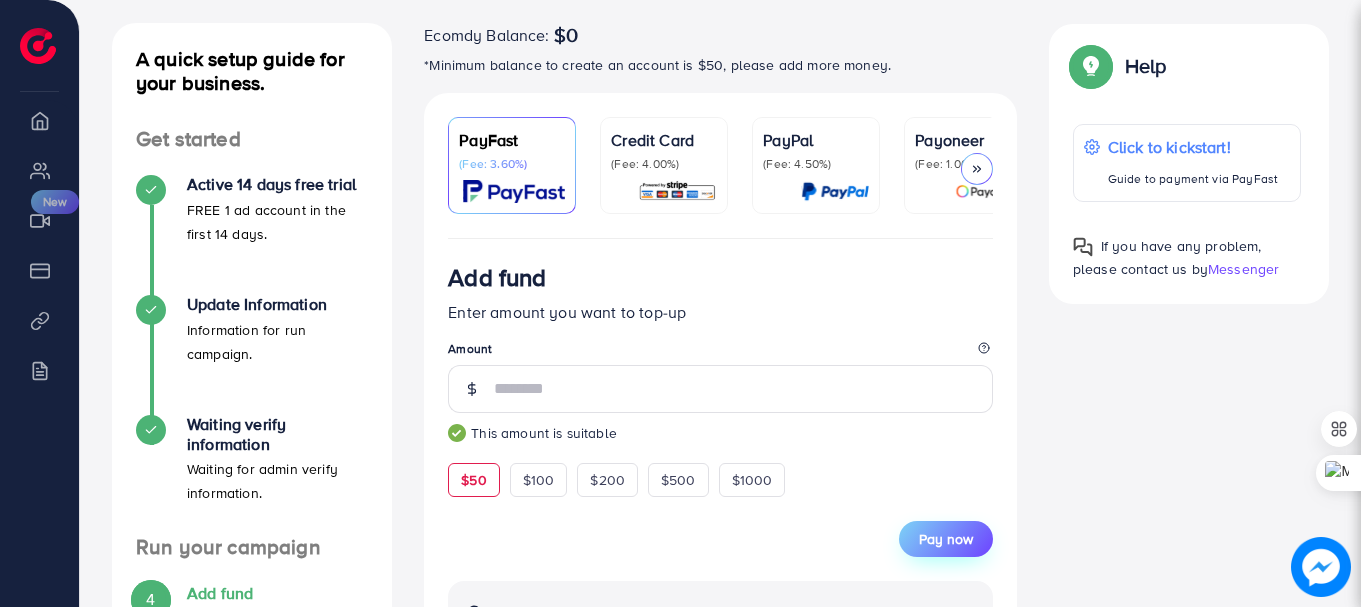 click on "Pay now" at bounding box center [946, 539] 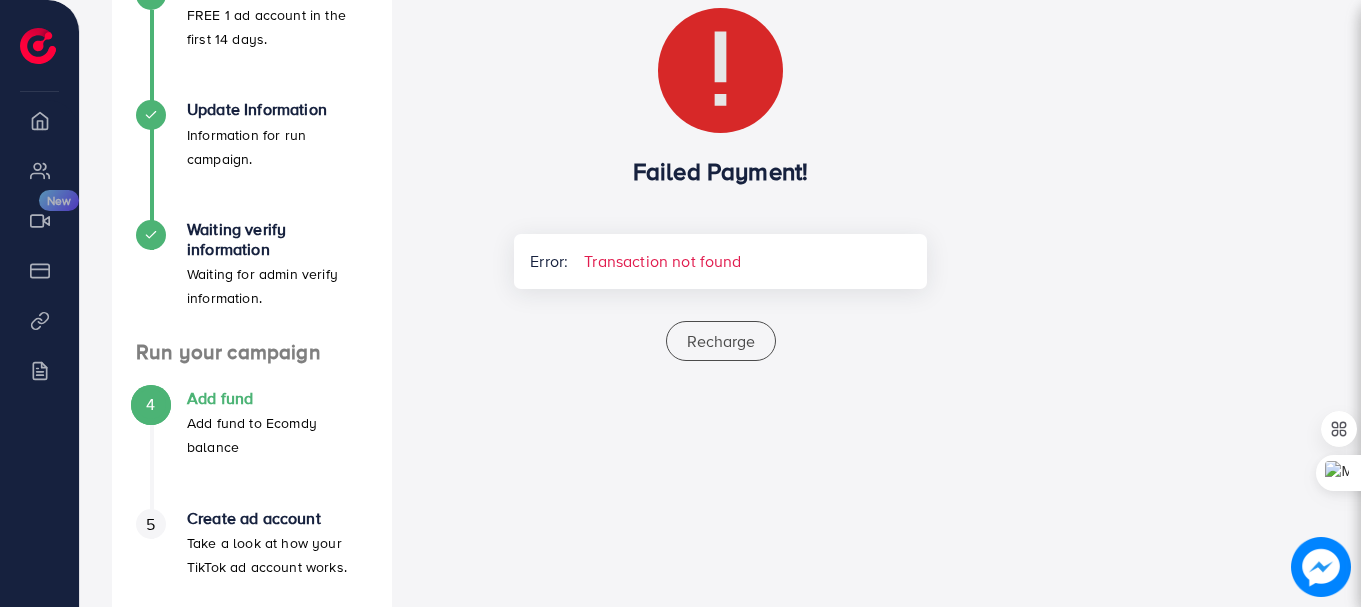 scroll, scrollTop: 427, scrollLeft: 0, axis: vertical 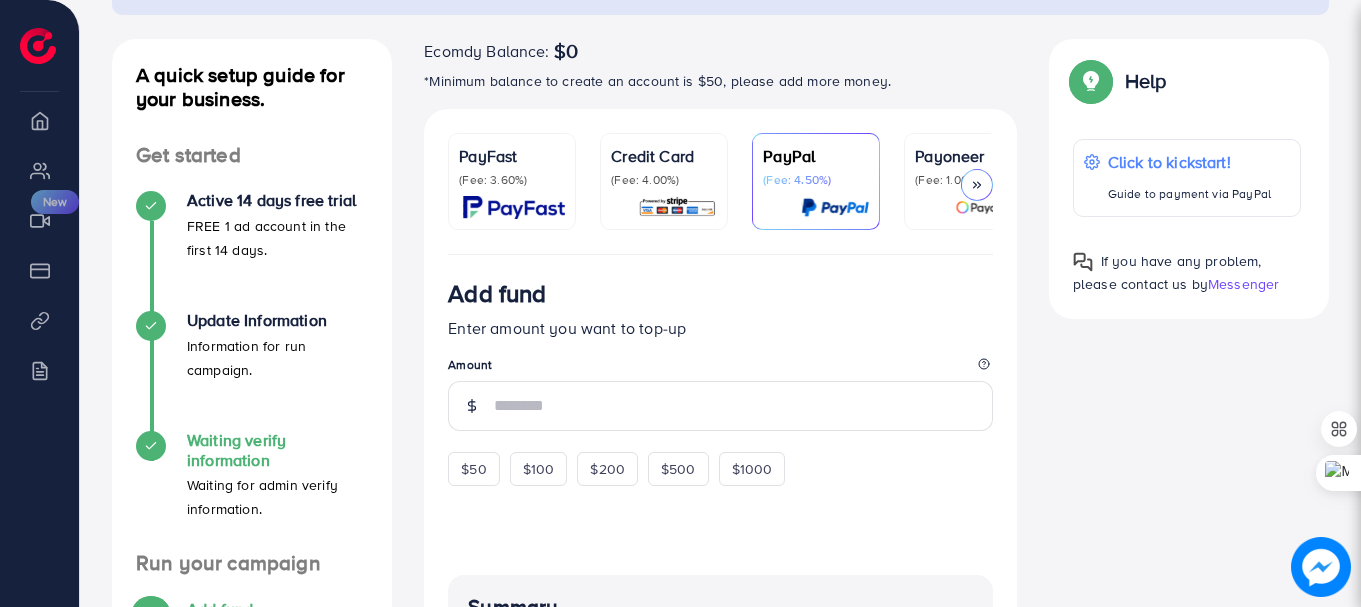 click on "Waiting verify information" at bounding box center [277, 450] 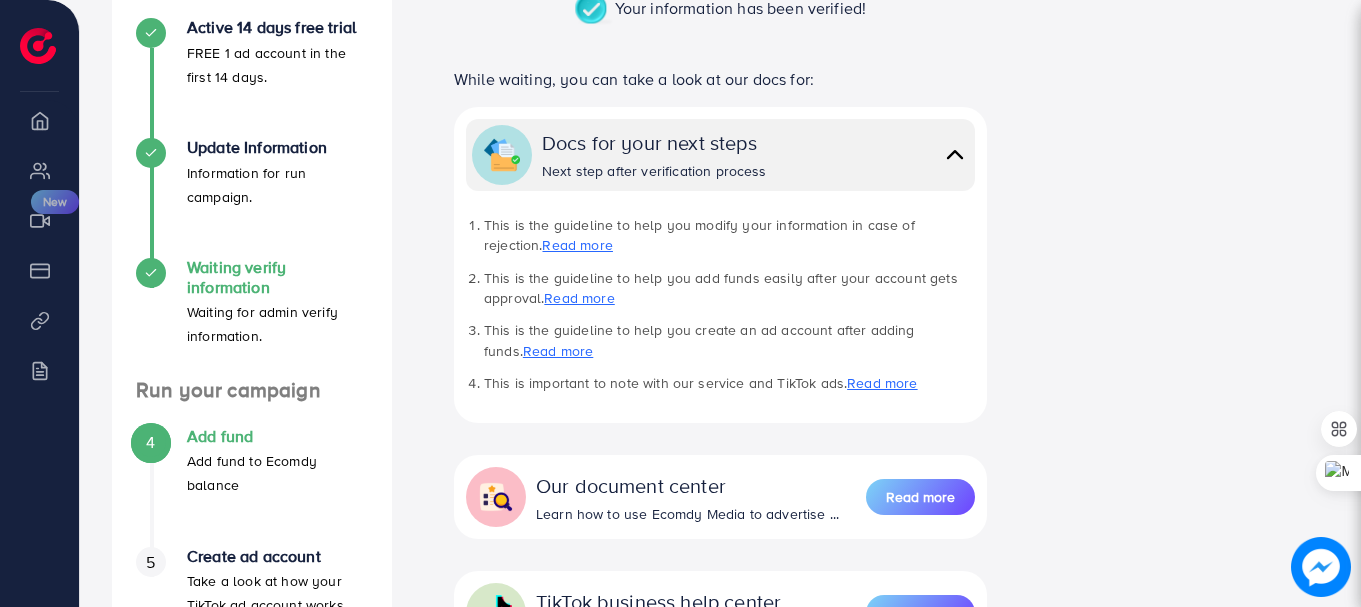 scroll, scrollTop: 372, scrollLeft: 0, axis: vertical 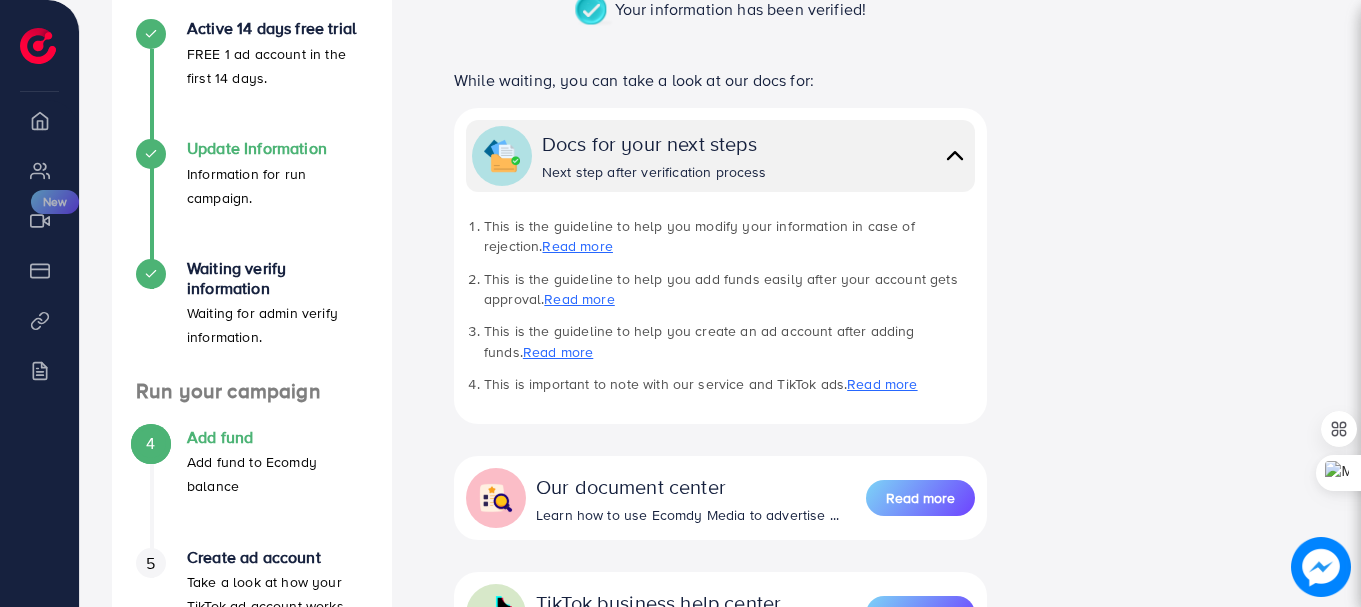 click on "Information for run campaign." at bounding box center (277, 186) 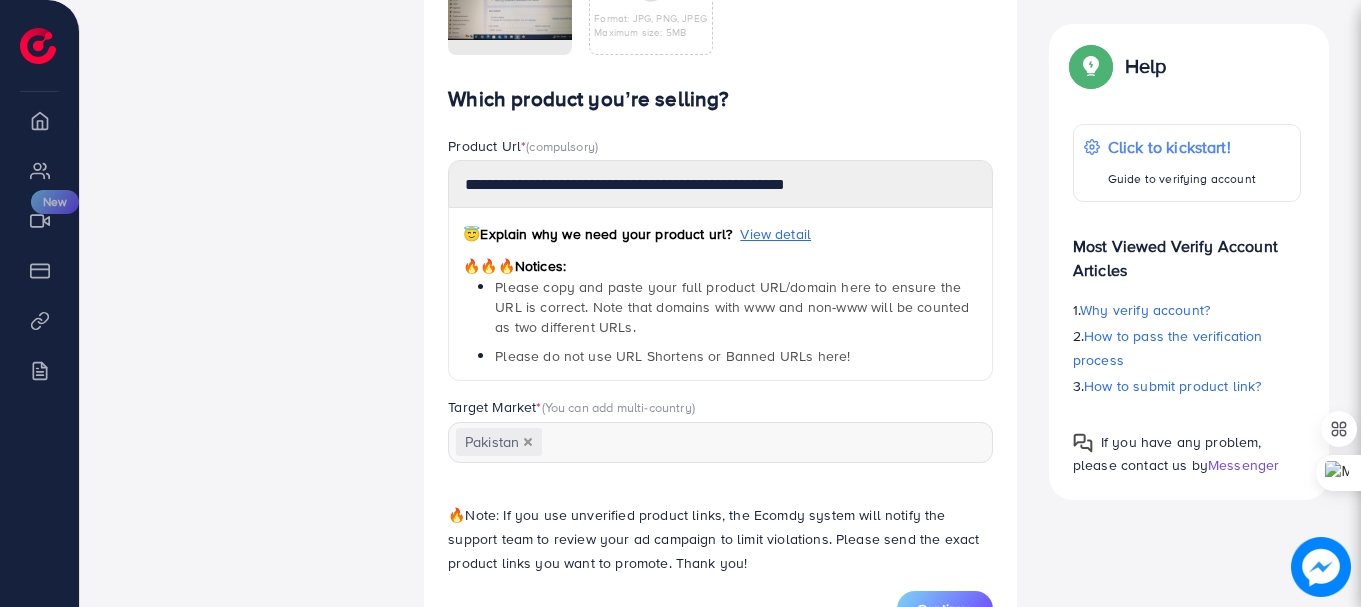scroll, scrollTop: 1207, scrollLeft: 0, axis: vertical 